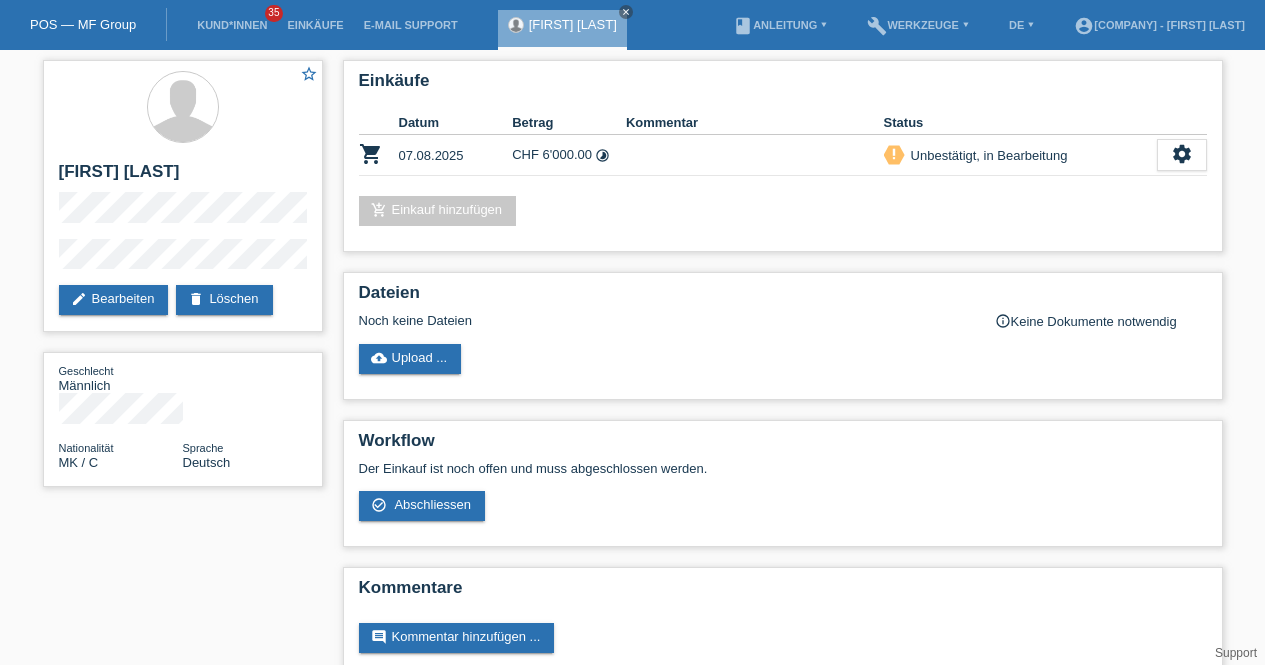 scroll, scrollTop: 0, scrollLeft: 0, axis: both 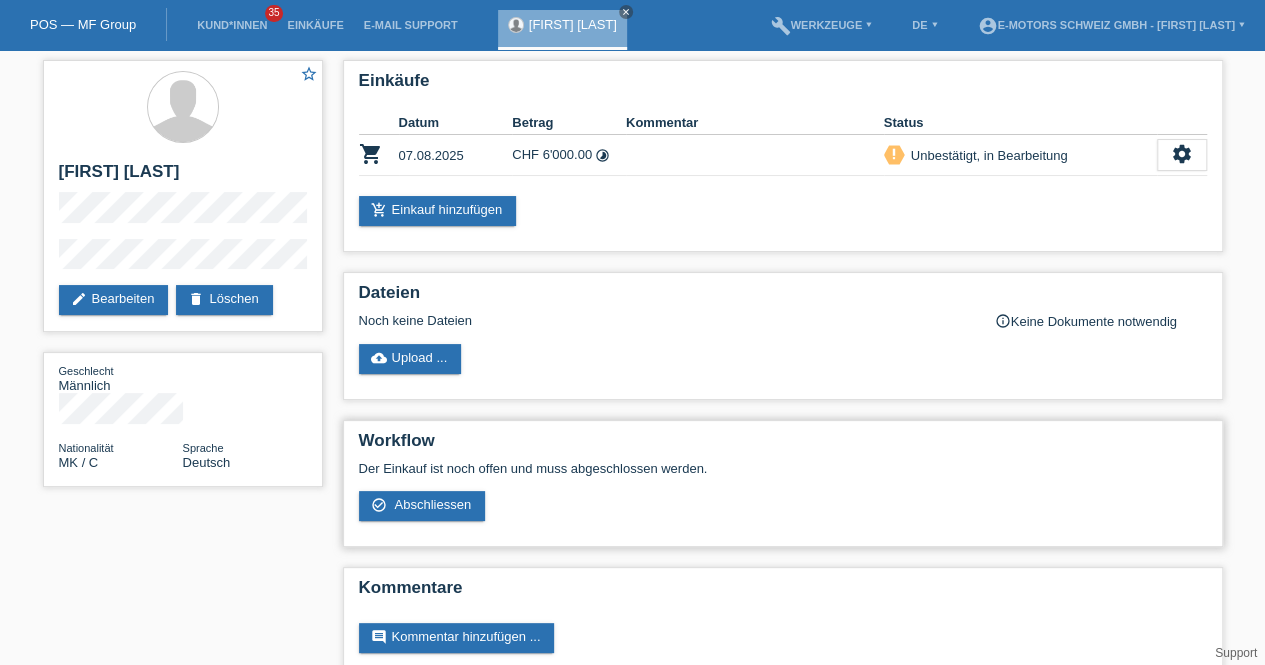 click on "Workflow
Der Einkauf ist noch offen und muss abgeschlossen werden.
check_circle_outline   Abschliessen" at bounding box center [783, 483] 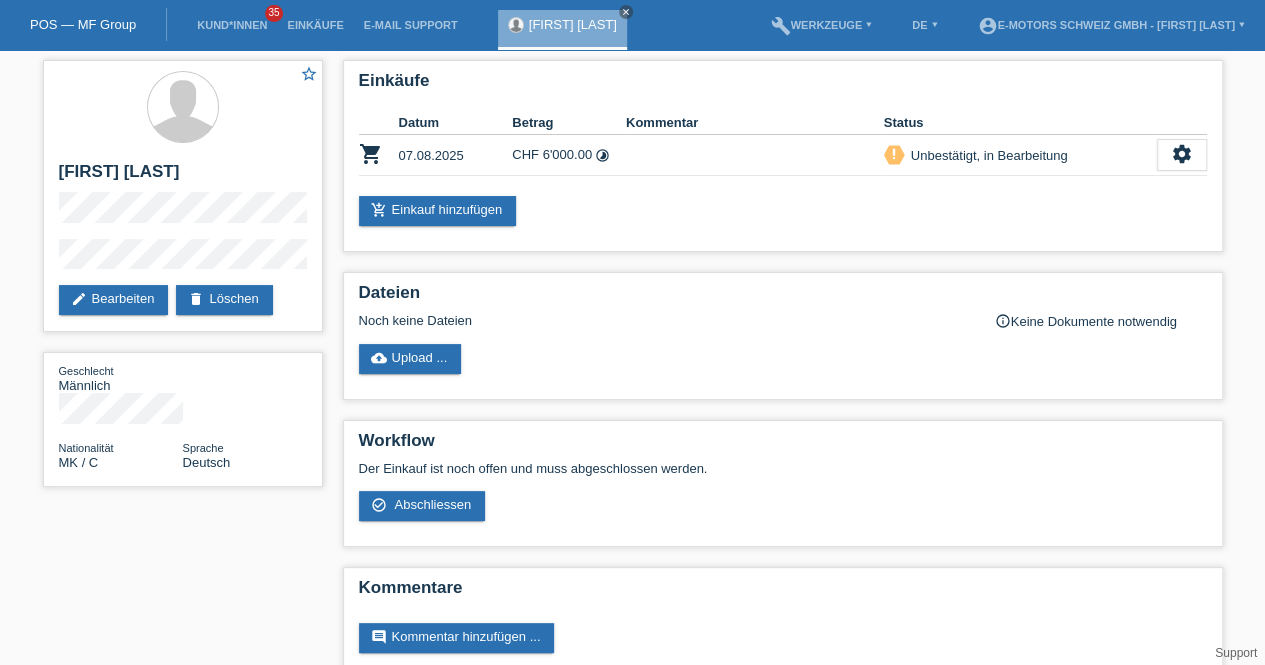 click on "Kund*innen
35" at bounding box center [232, 25] 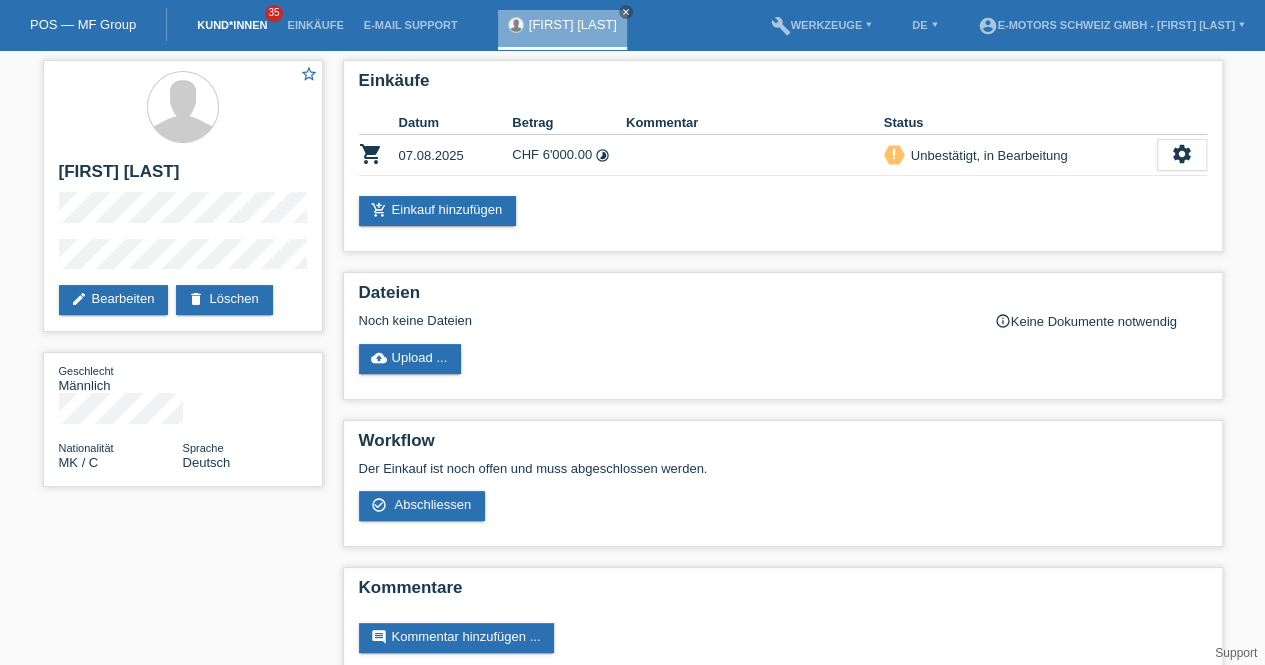 click on "Kund*innen" at bounding box center [232, 25] 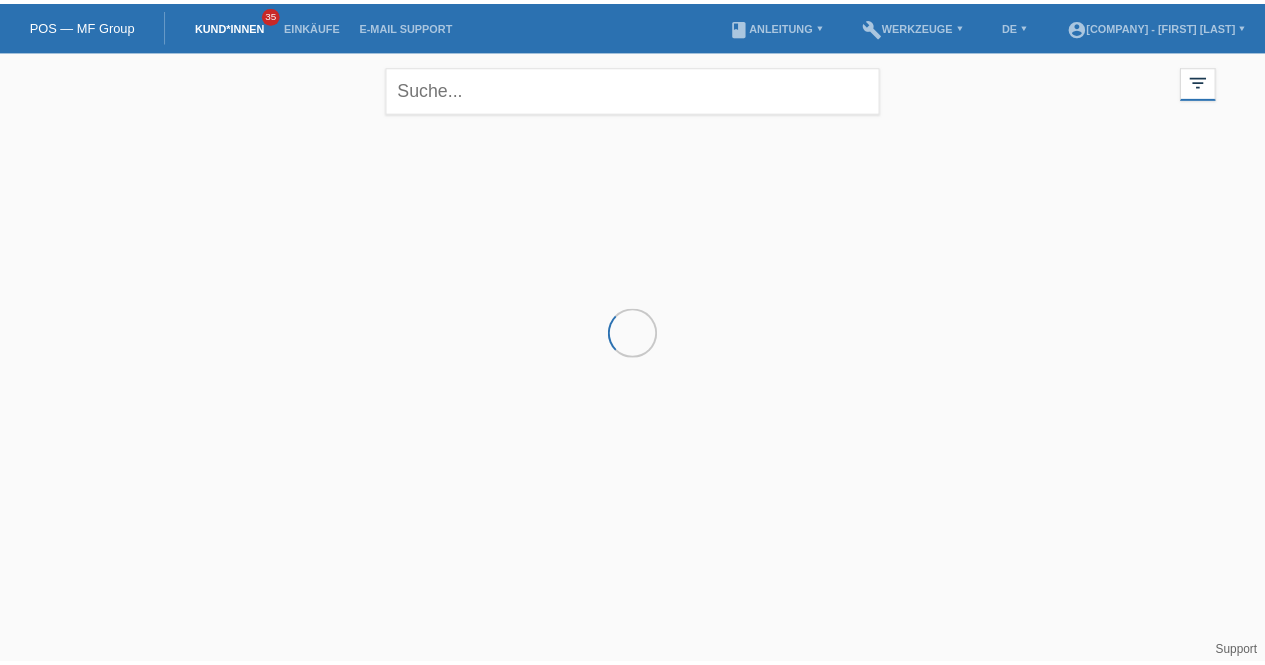 scroll, scrollTop: 0, scrollLeft: 0, axis: both 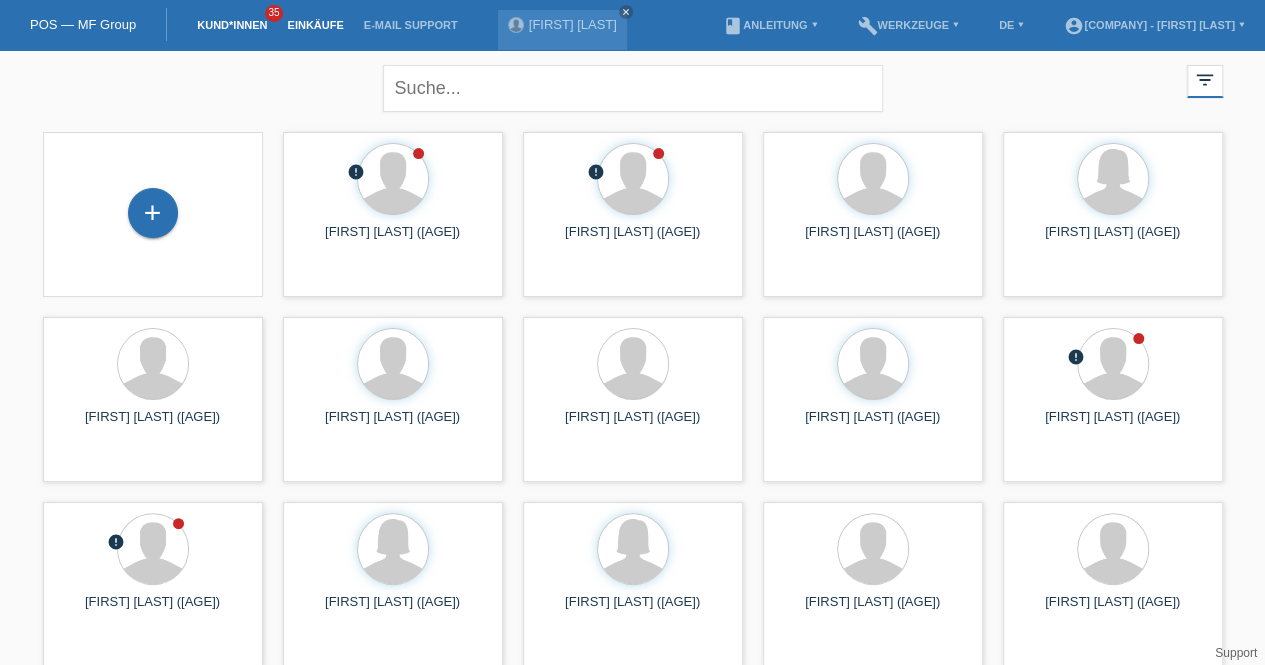 click on "Einkäufe" at bounding box center [315, 25] 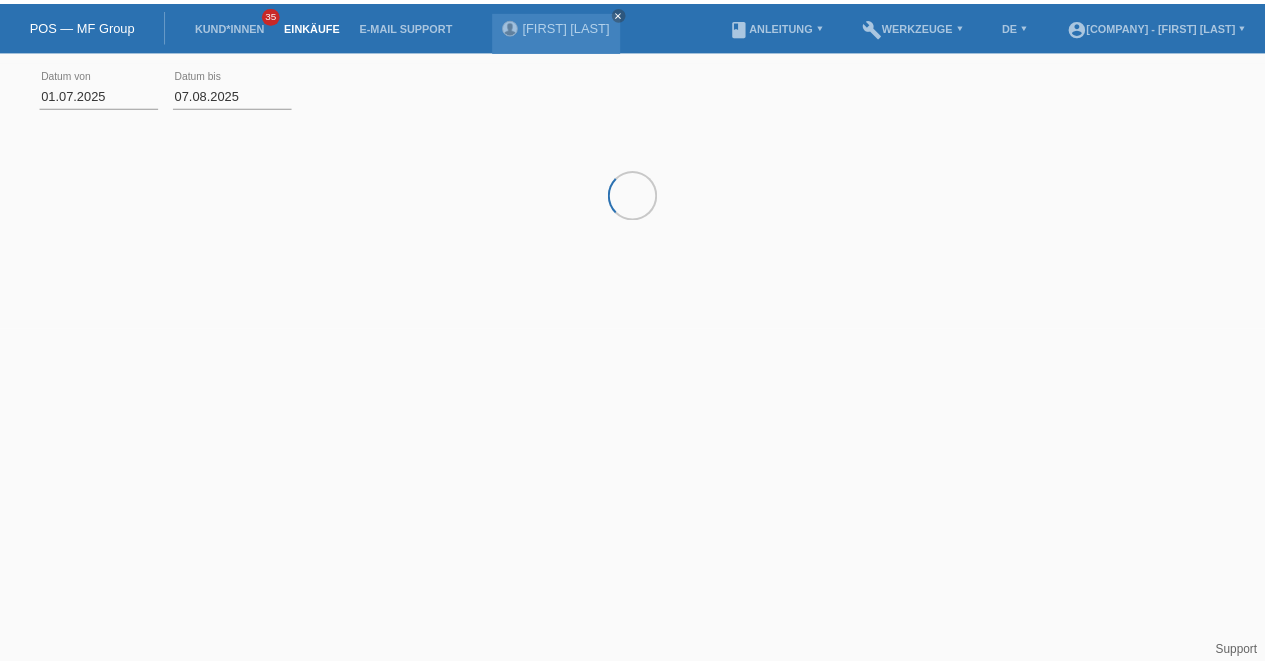 scroll, scrollTop: 0, scrollLeft: 0, axis: both 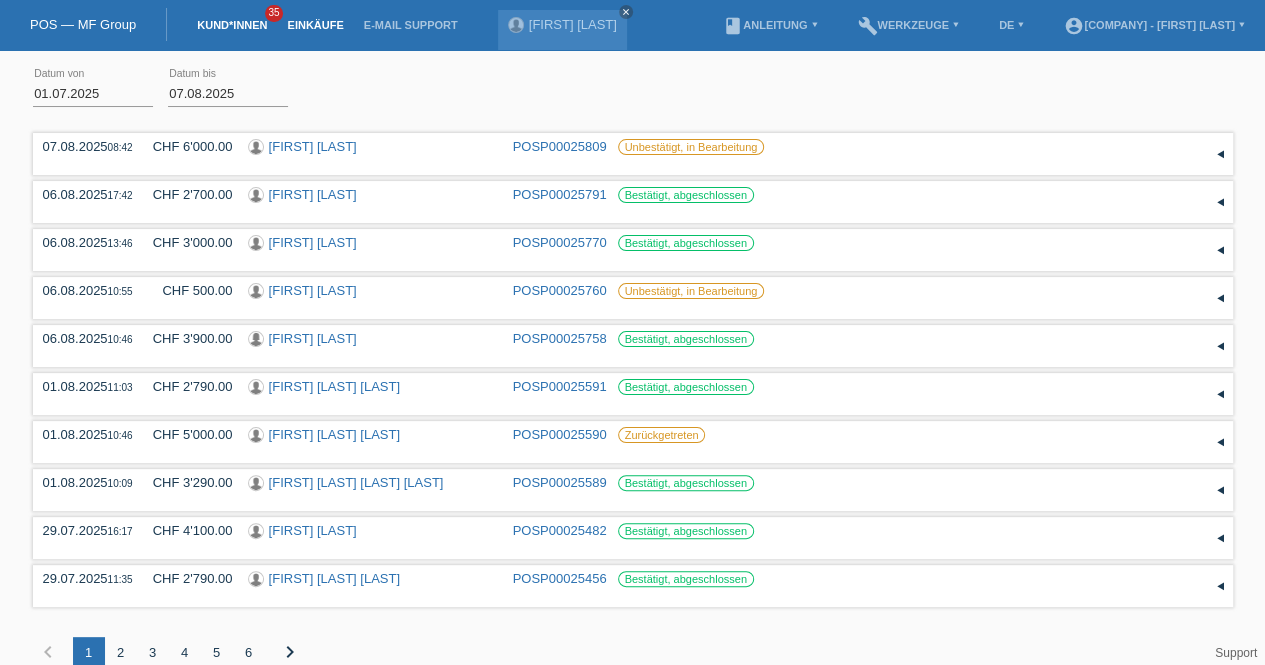 click on "Kund*innen" at bounding box center [232, 25] 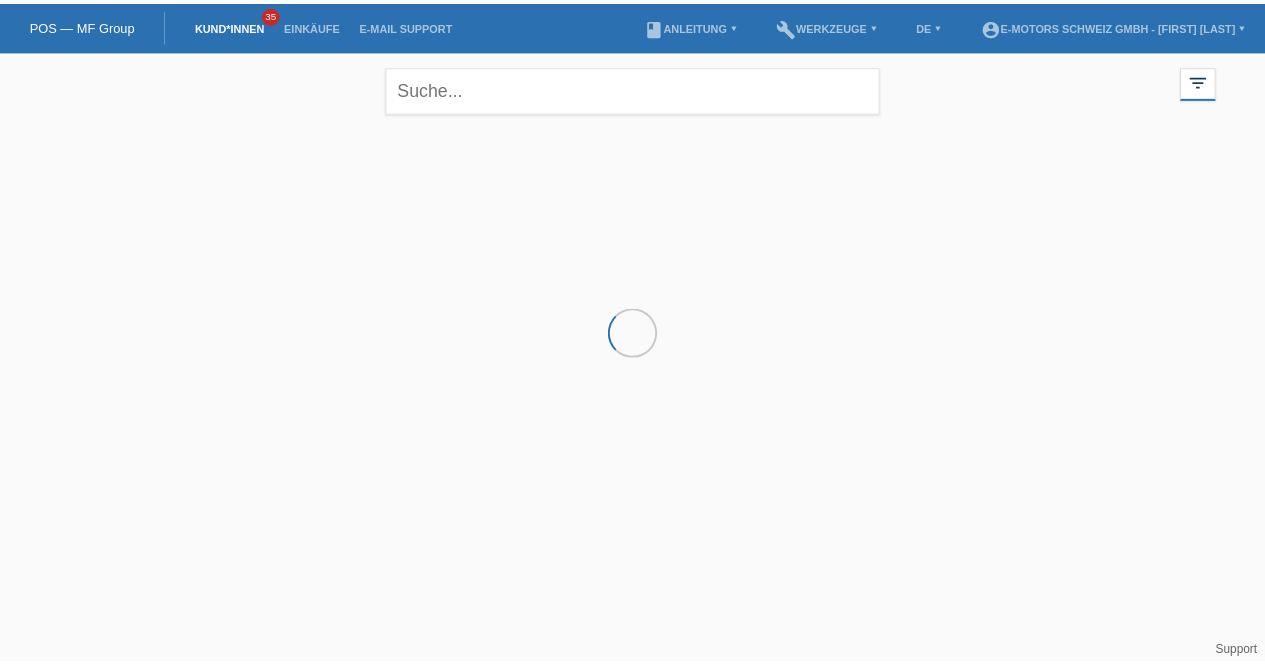 scroll, scrollTop: 0, scrollLeft: 0, axis: both 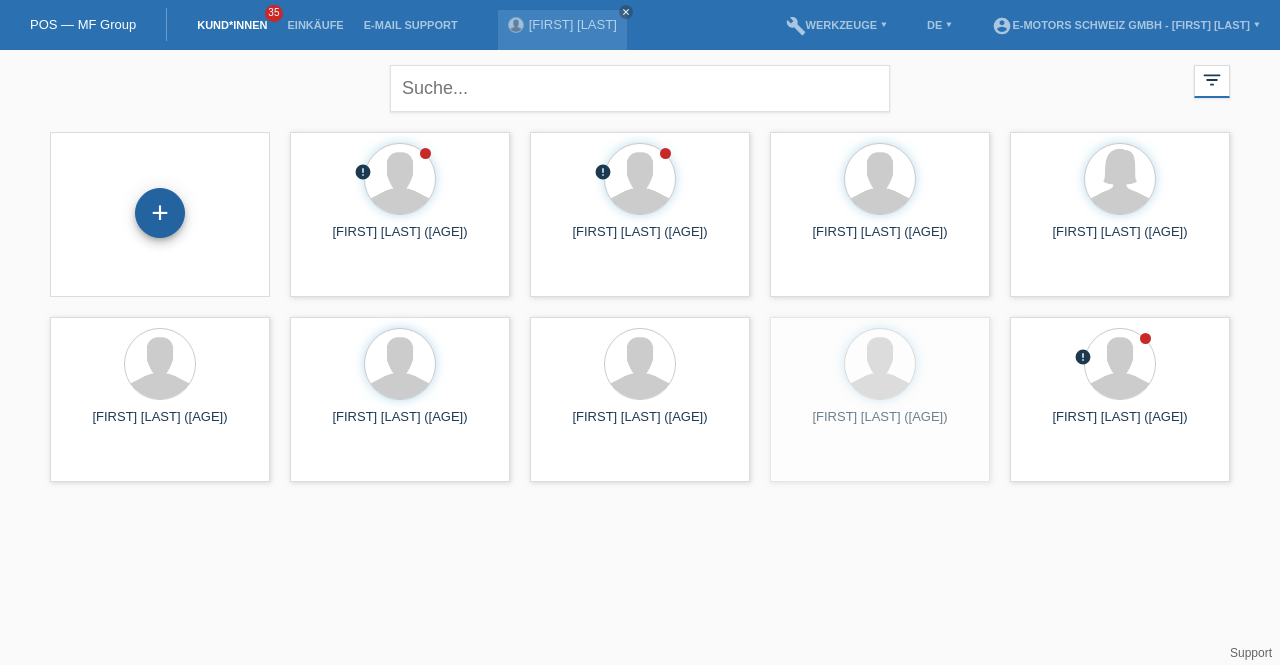 click on "+" at bounding box center [160, 213] 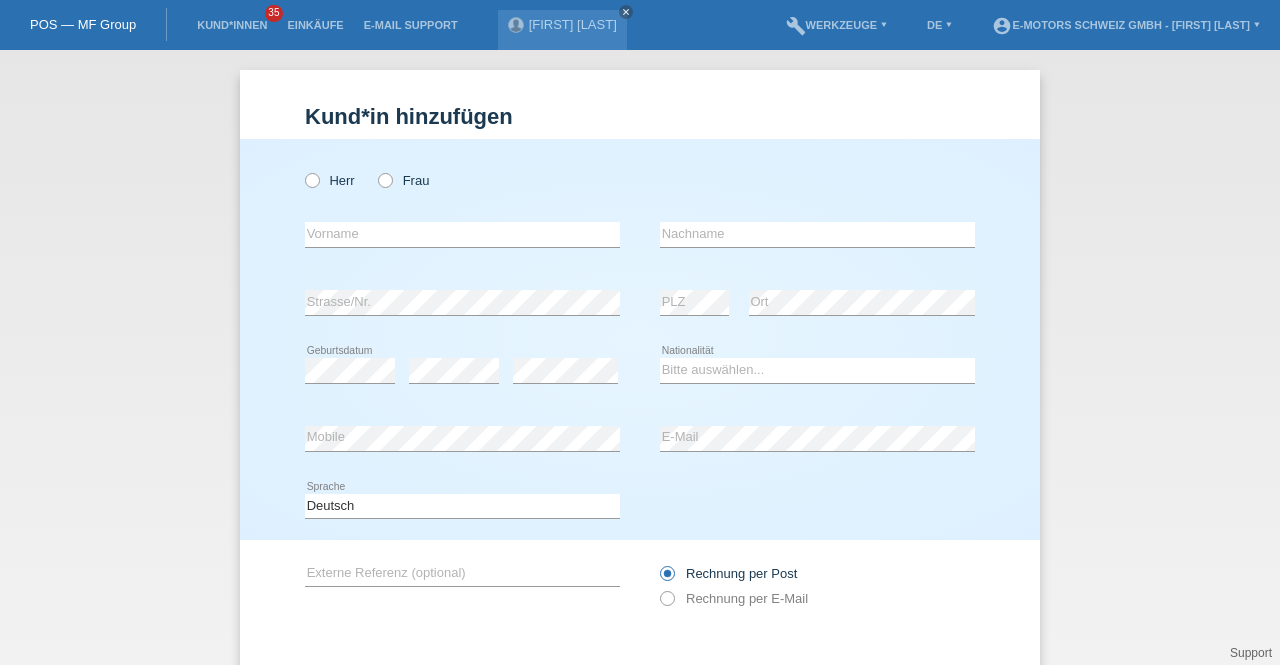 scroll, scrollTop: 0, scrollLeft: 0, axis: both 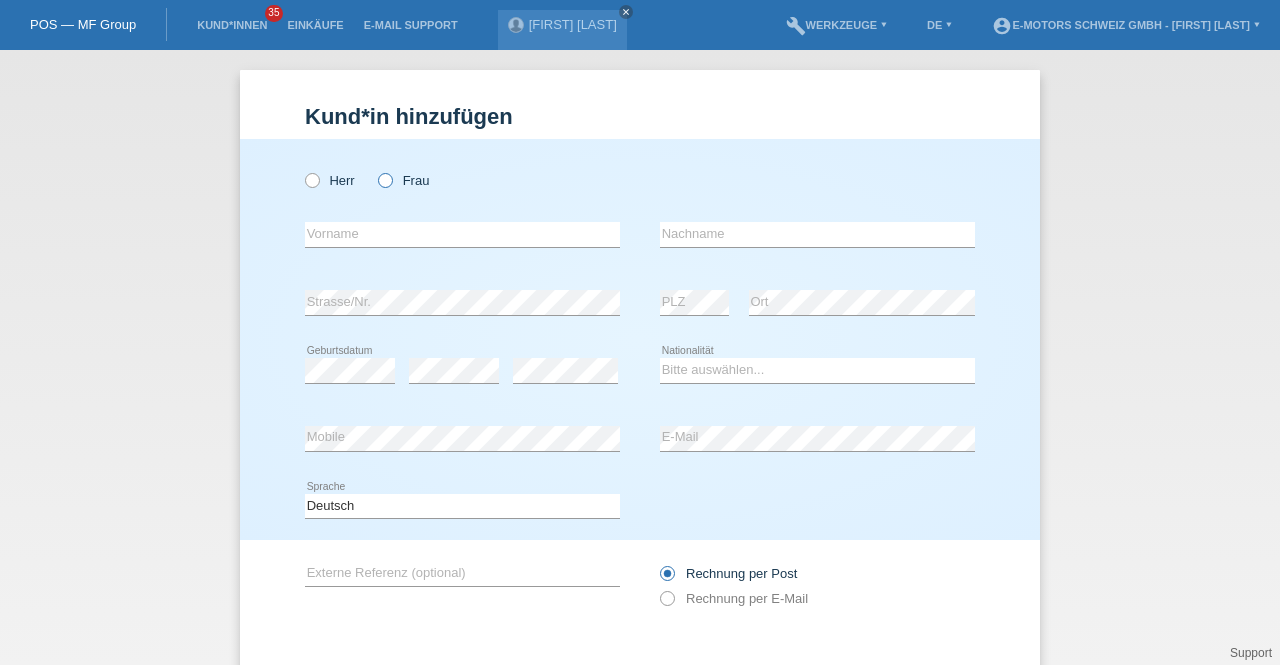 click on "Frau" at bounding box center [403, 180] 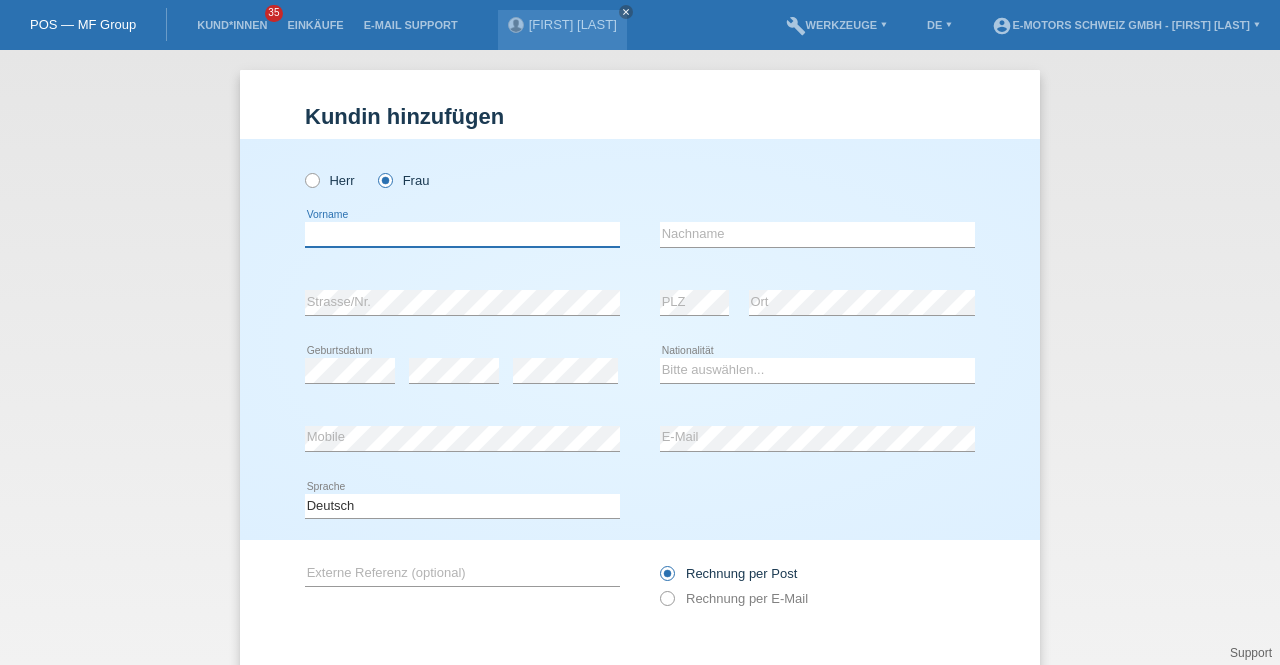 click at bounding box center (462, 234) 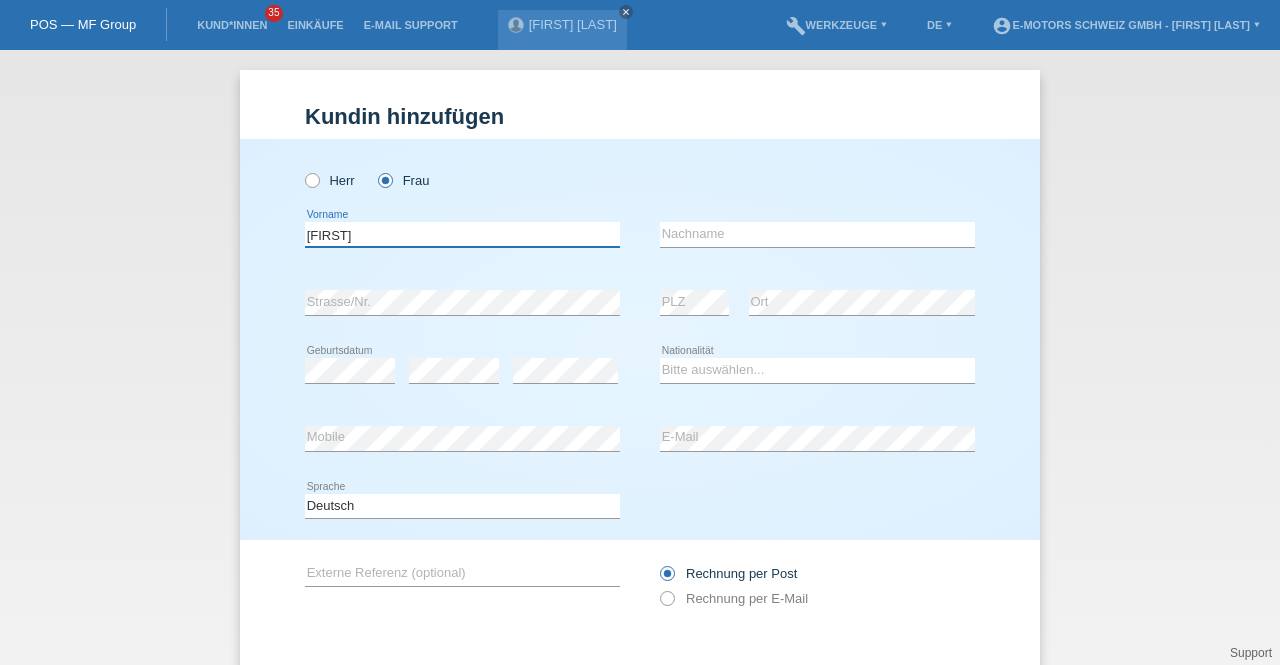 type on "Alessandra" 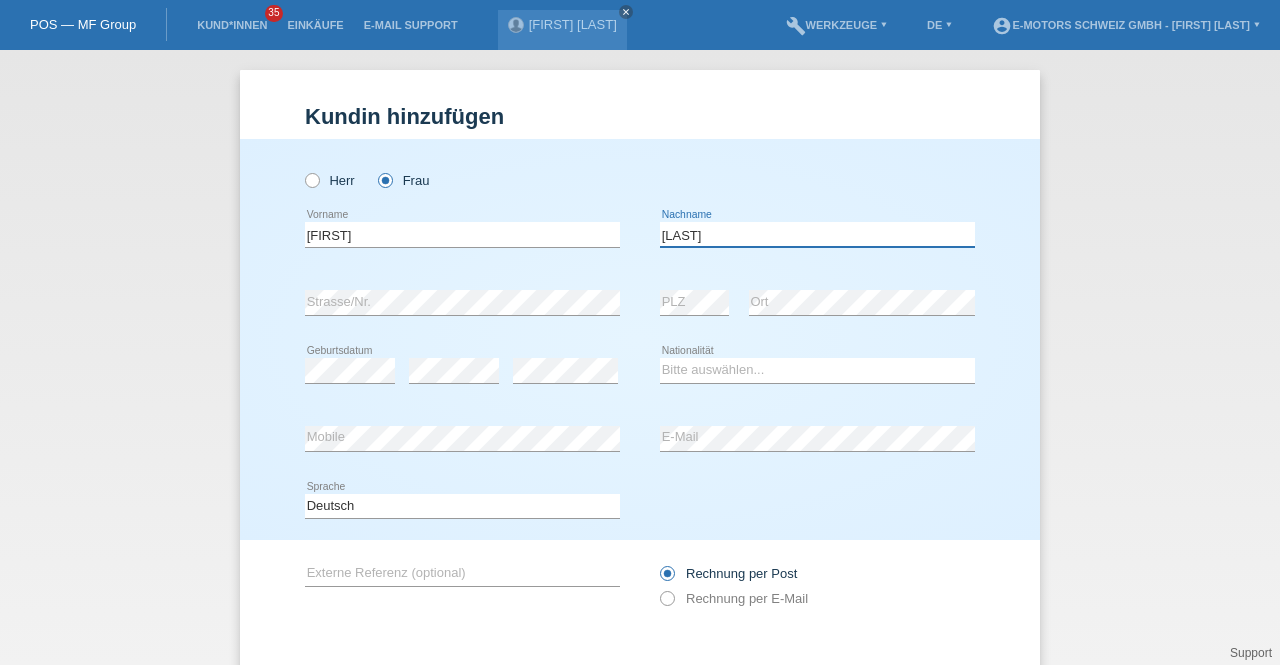 type on "Tripolone" 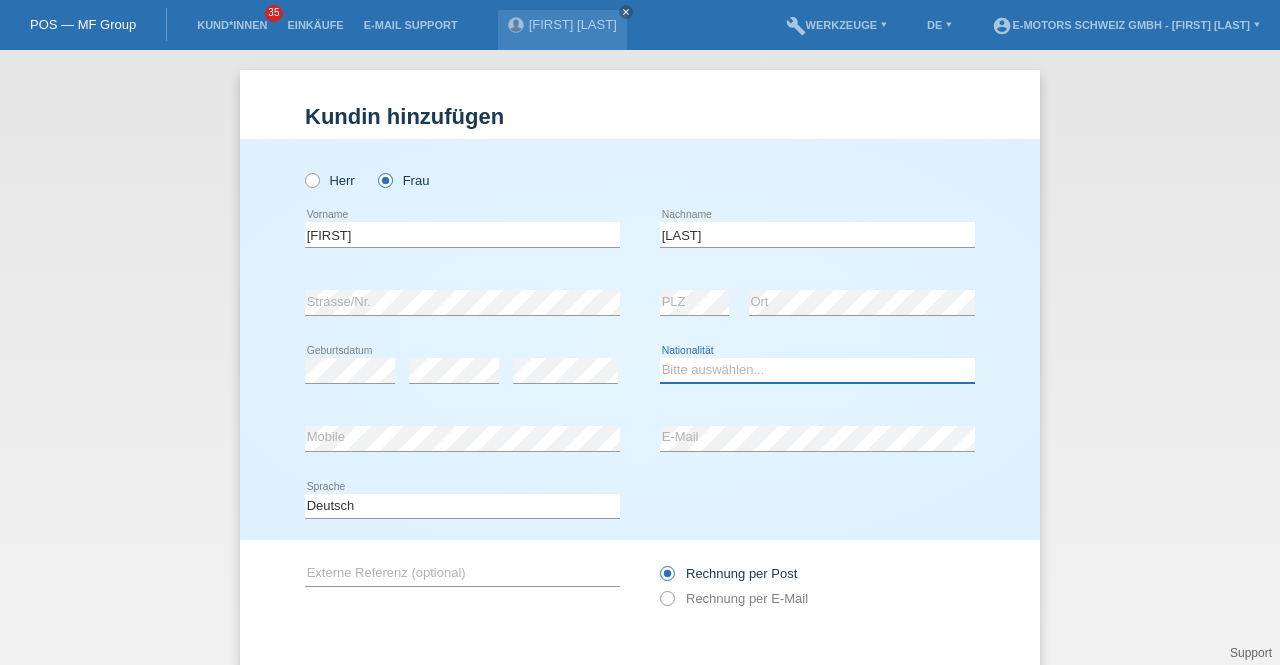 click on "Bitte auswählen...
Schweiz
Deutschland
Liechtenstein
Österreich
------------
Afghanistan
Ägypten
Åland
Albanien
Algerien" at bounding box center (817, 370) 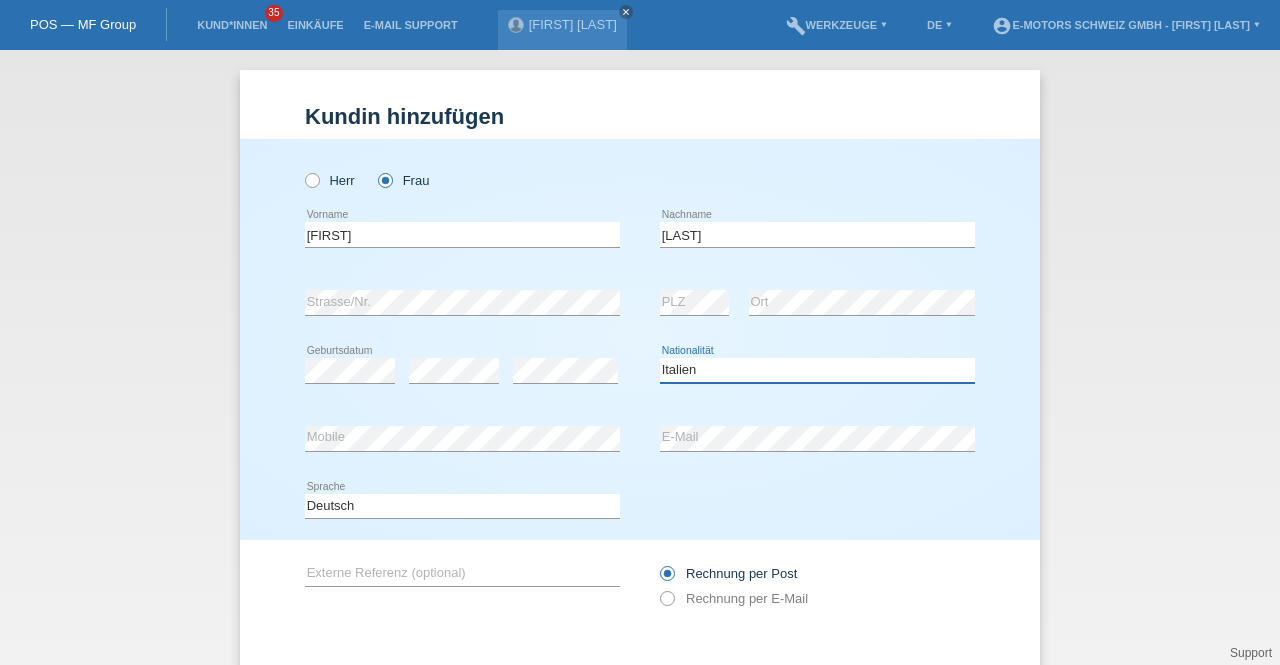 click on "Bitte auswählen...
Schweiz
Deutschland
Liechtenstein
Österreich
------------
Afghanistan
Ägypten
Åland
Albanien
Algerien" at bounding box center [817, 370] 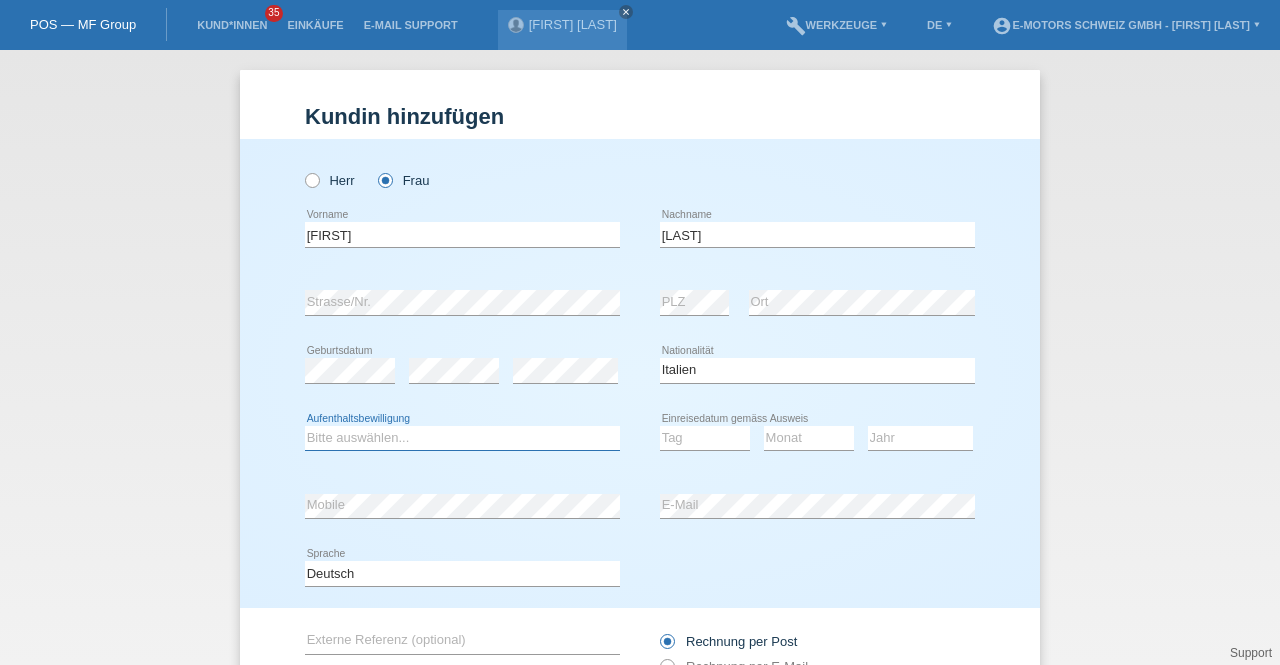 click on "Bitte auswählen...
C
B
B - Flüchtlingsstatus
Andere" at bounding box center (462, 438) 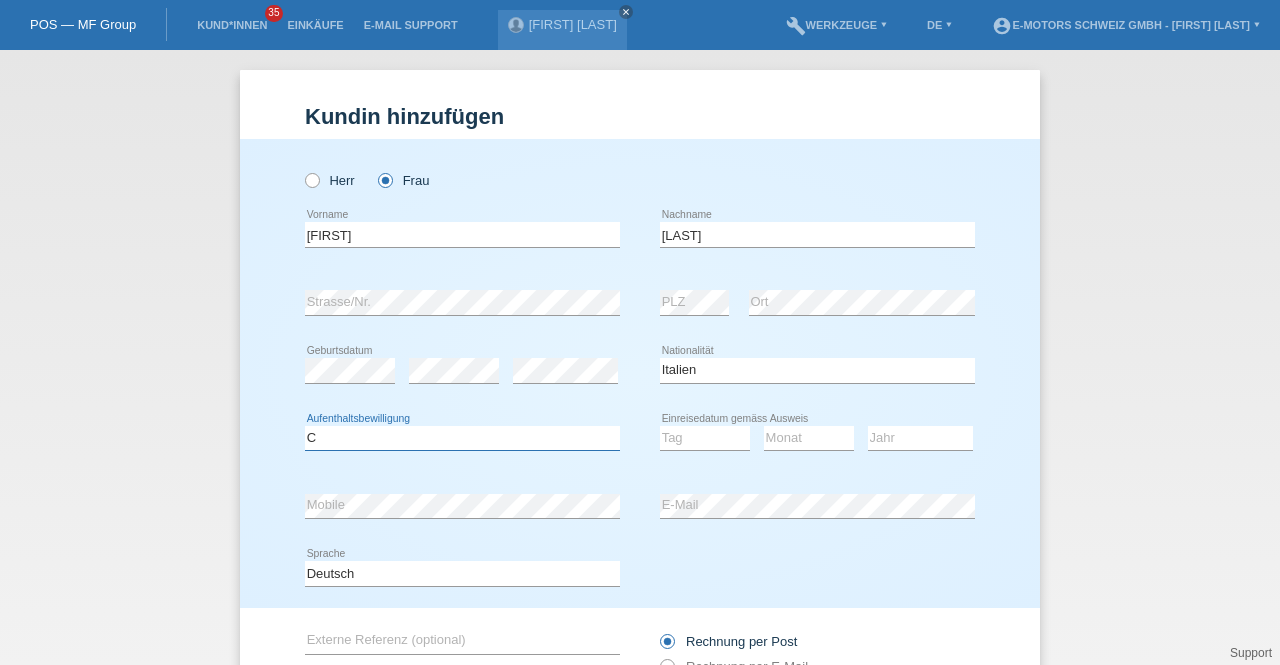 click on "Bitte auswählen...
C
B
B - Flüchtlingsstatus
Andere" at bounding box center (462, 438) 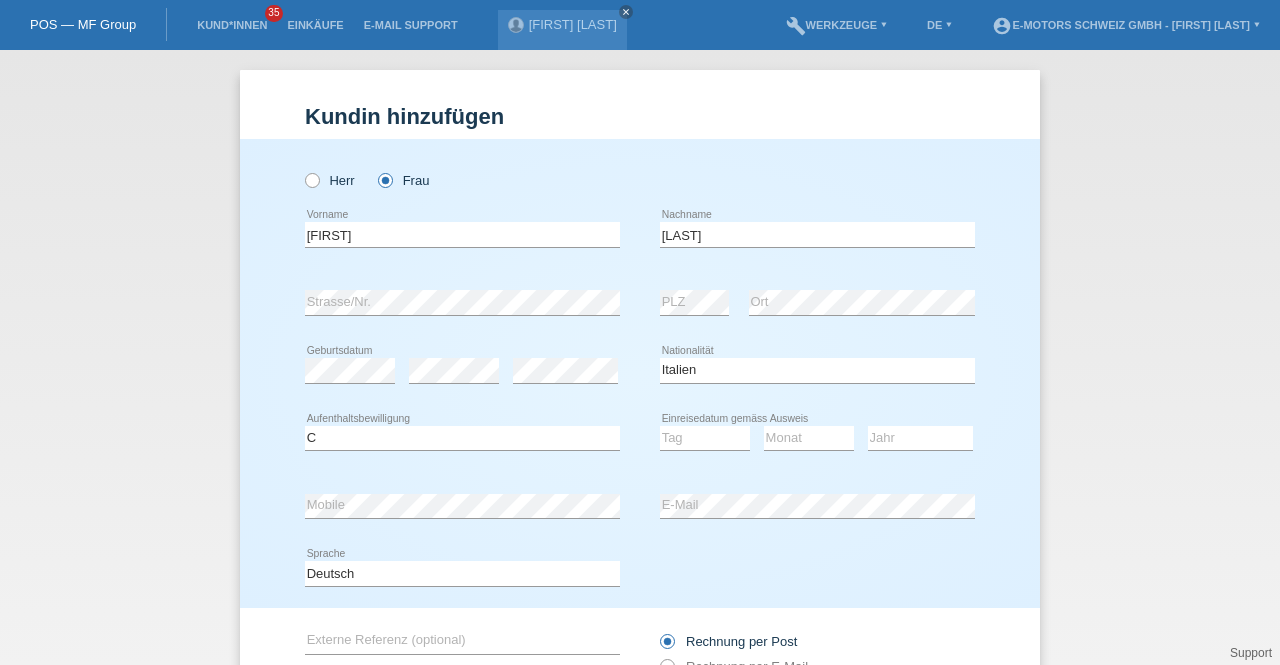 click on "Herr
Frau
Alessandra
error
Vorname
C" at bounding box center [640, 373] 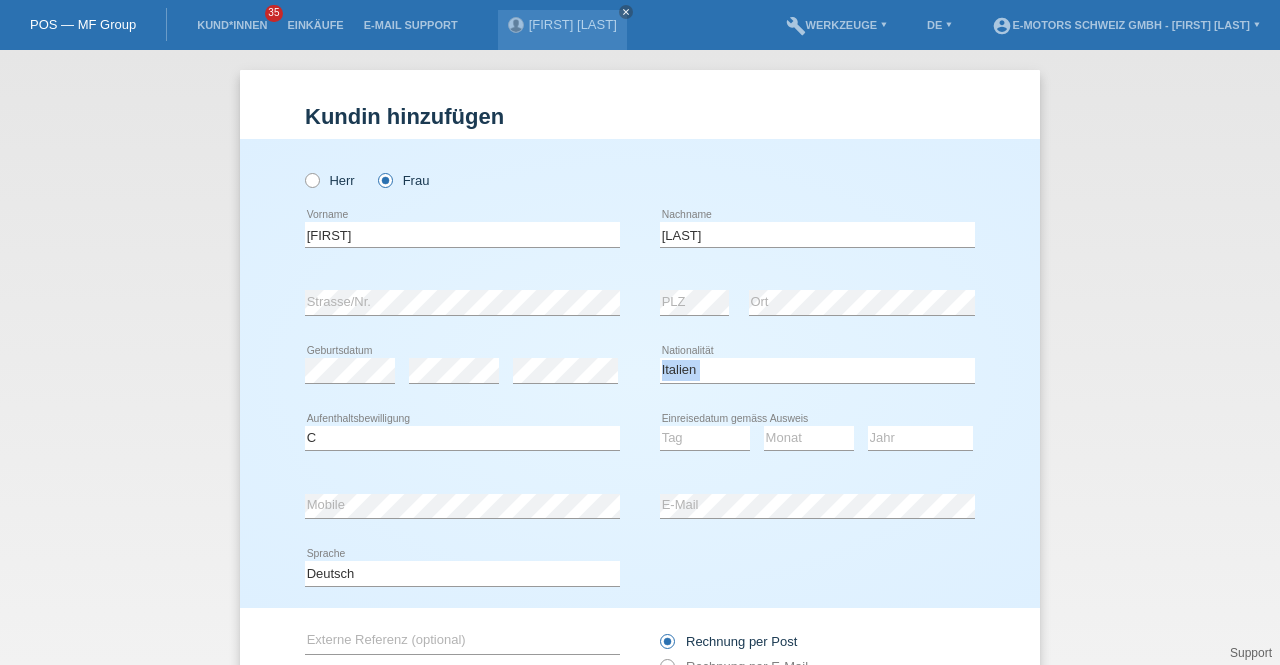 click on "error
Geburtsdatum
error
error Bitte auswählen..." at bounding box center [640, 371] 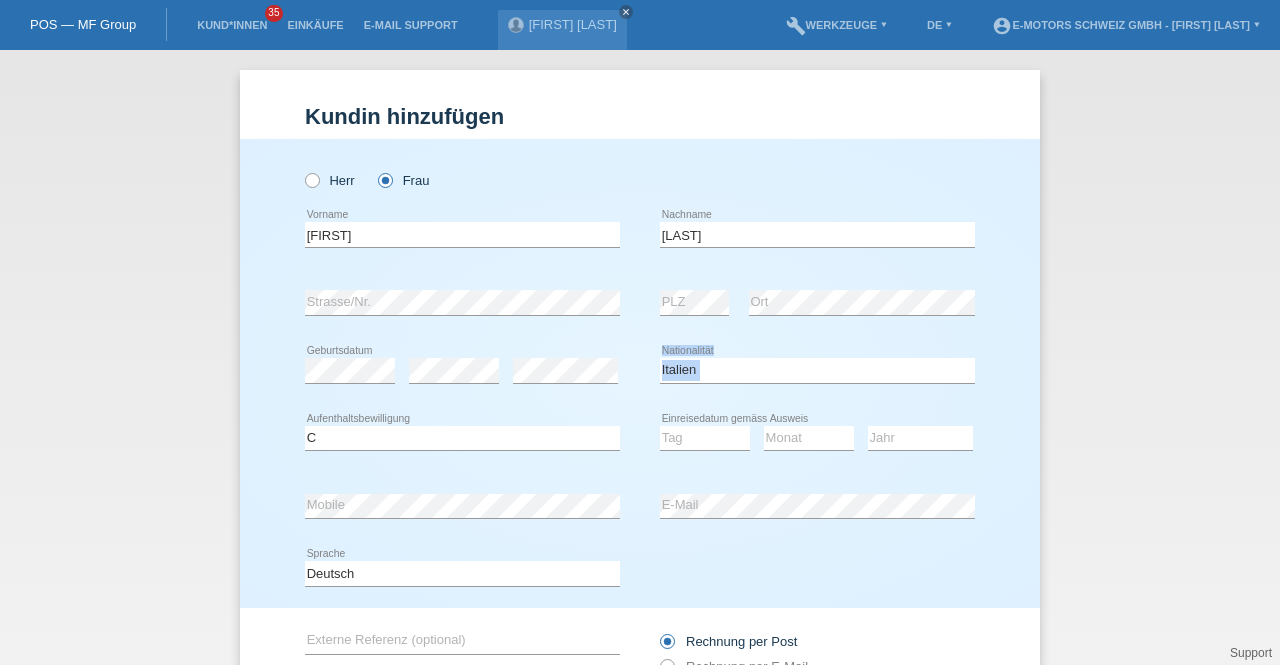 drag, startPoint x: 659, startPoint y: 387, endPoint x: 652, endPoint y: 365, distance: 23.086792 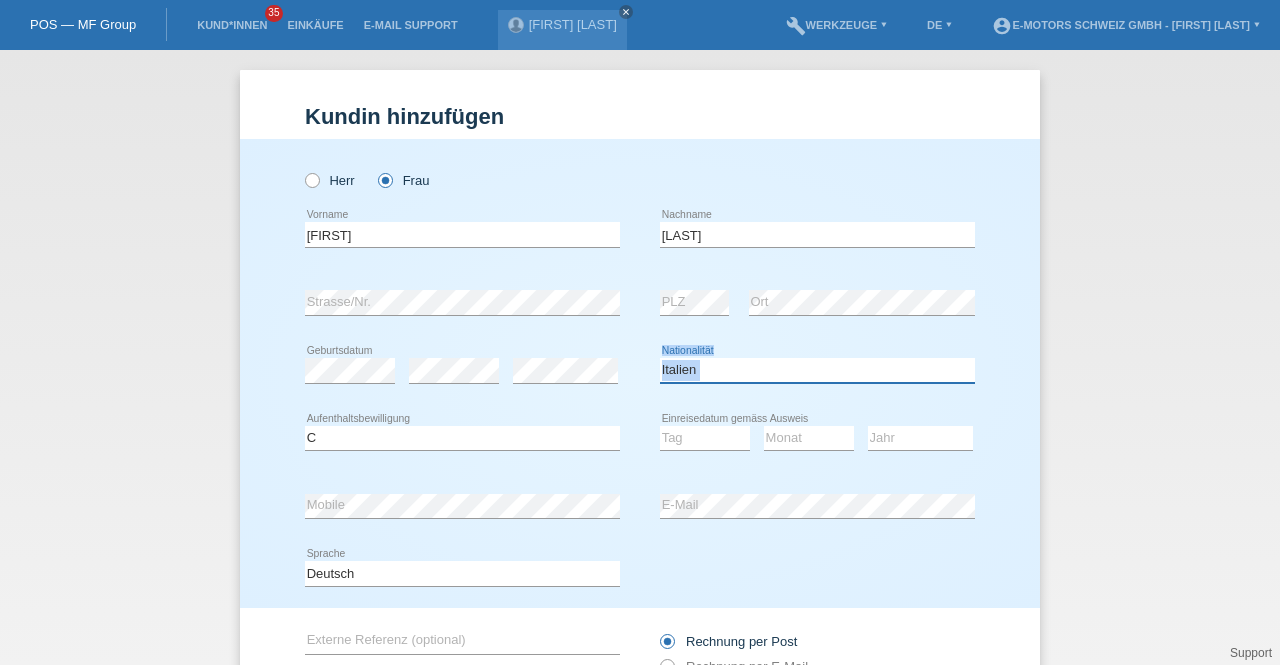drag, startPoint x: 700, startPoint y: 369, endPoint x: 669, endPoint y: 389, distance: 36.891735 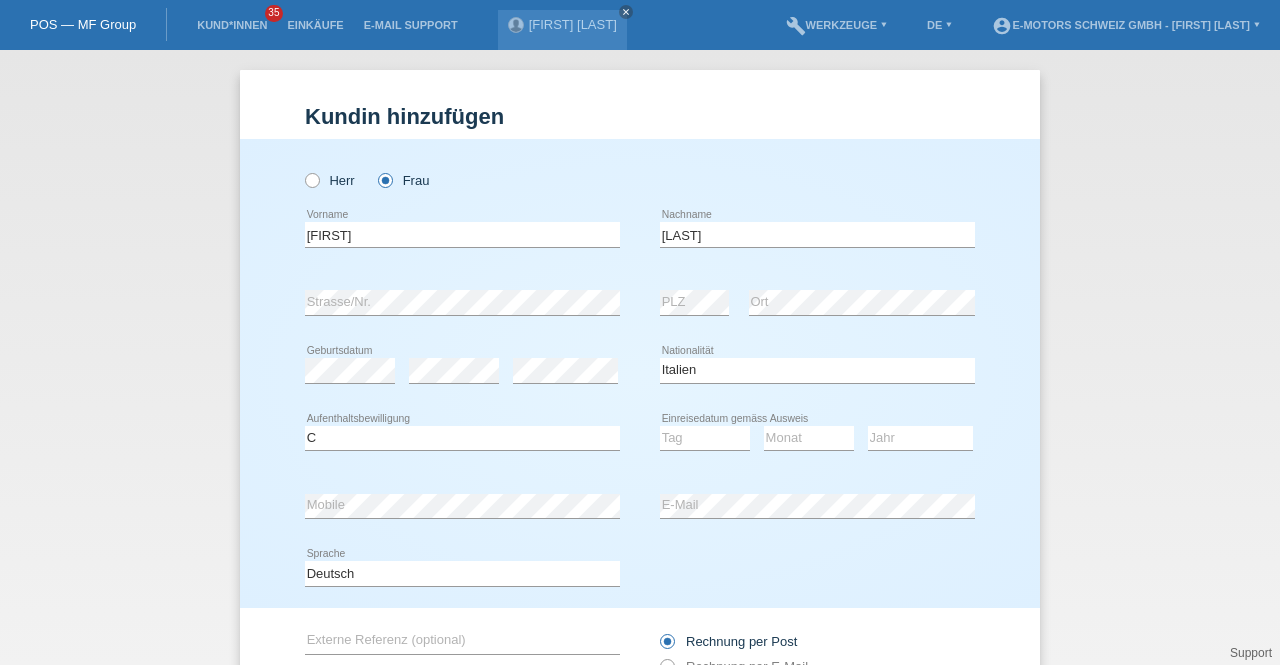 click on "error
Geburtsdatum
error
error Bitte auswählen..." at bounding box center [640, 371] 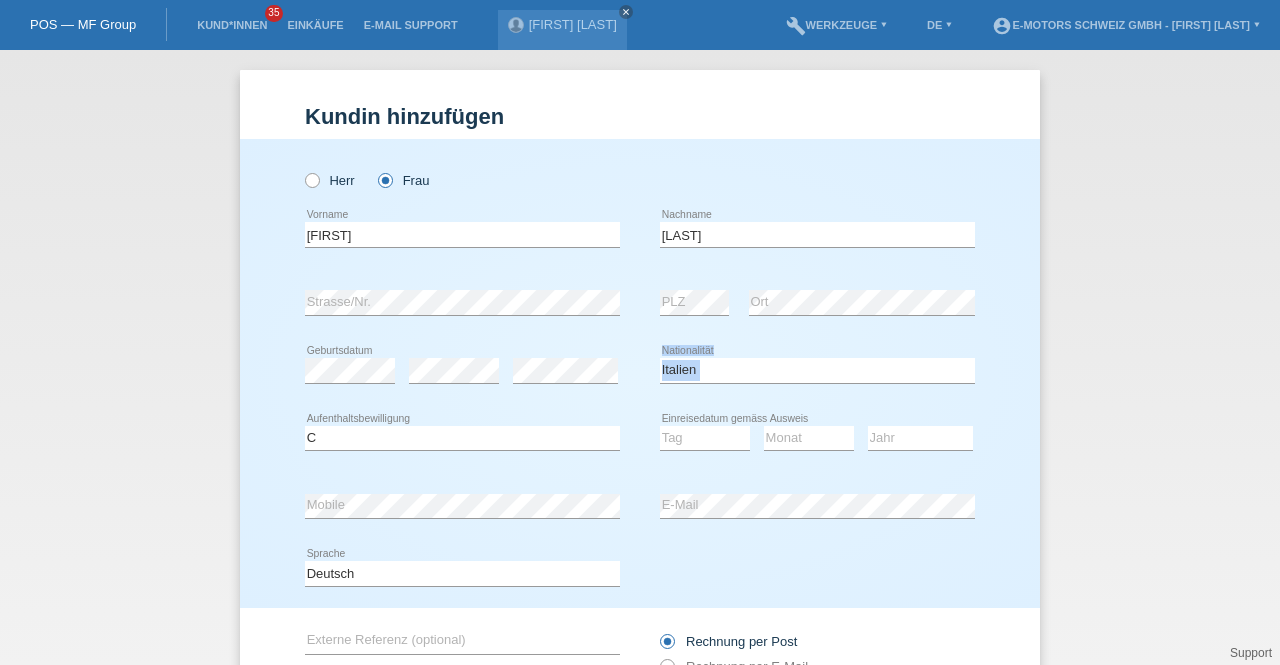 drag, startPoint x: 628, startPoint y: 378, endPoint x: 621, endPoint y: 428, distance: 50.48762 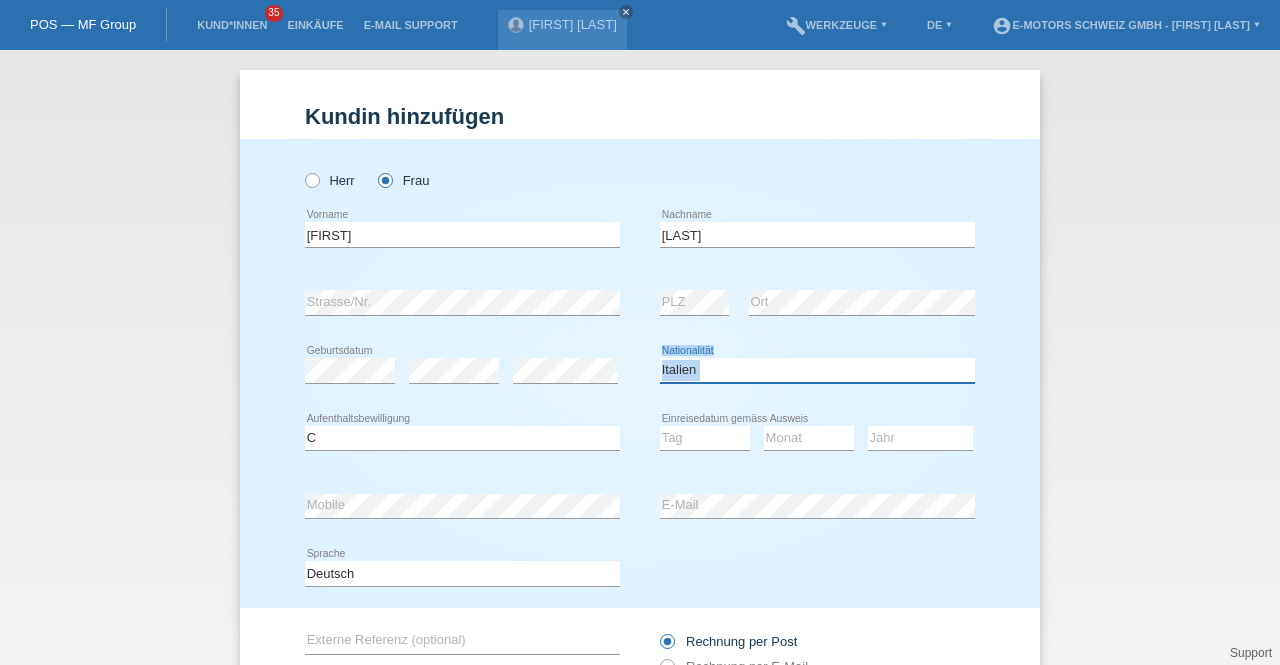 drag, startPoint x: 660, startPoint y: 379, endPoint x: 602, endPoint y: 401, distance: 62.03225 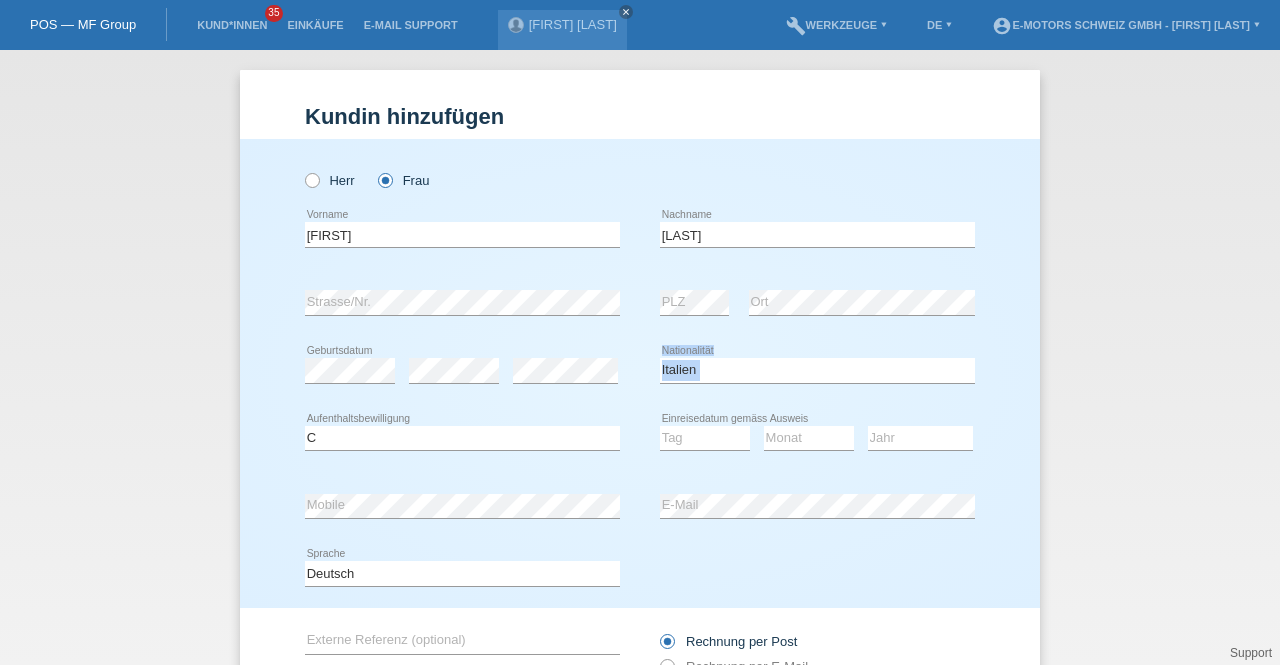click on "error
Geburtsdatum
error
error Bitte auswählen..." at bounding box center (640, 371) 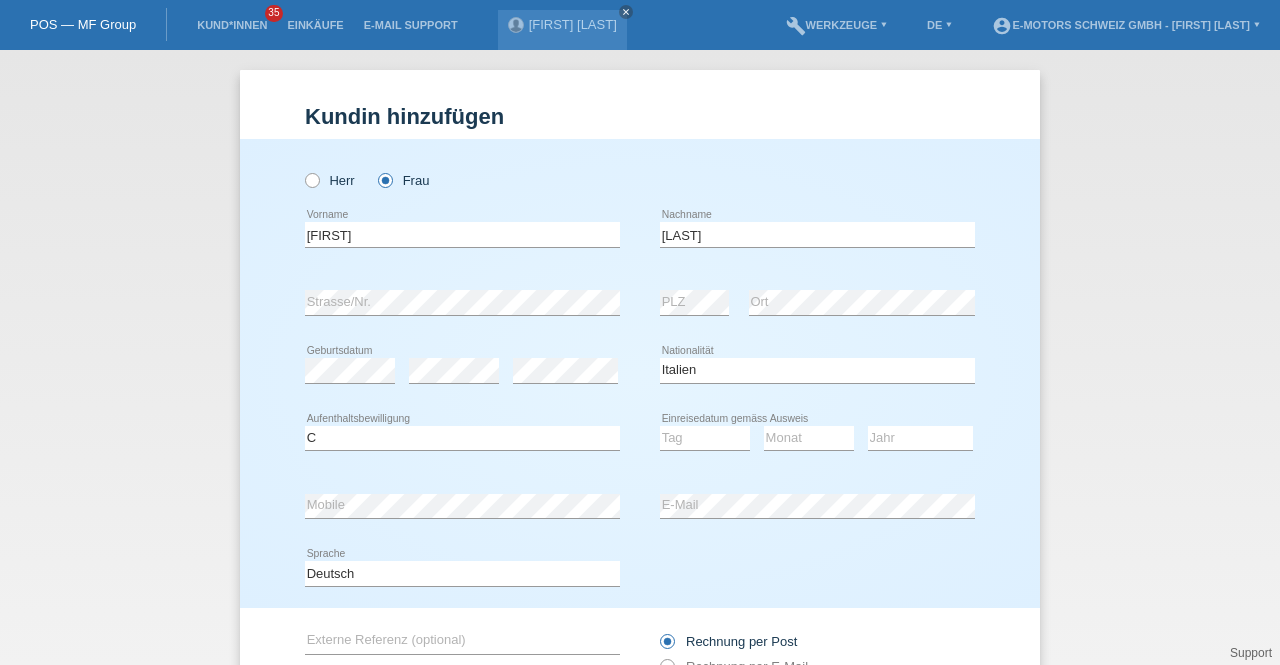 click on "error
Geburtsdatum
error
error Bitte auswählen..." at bounding box center [640, 371] 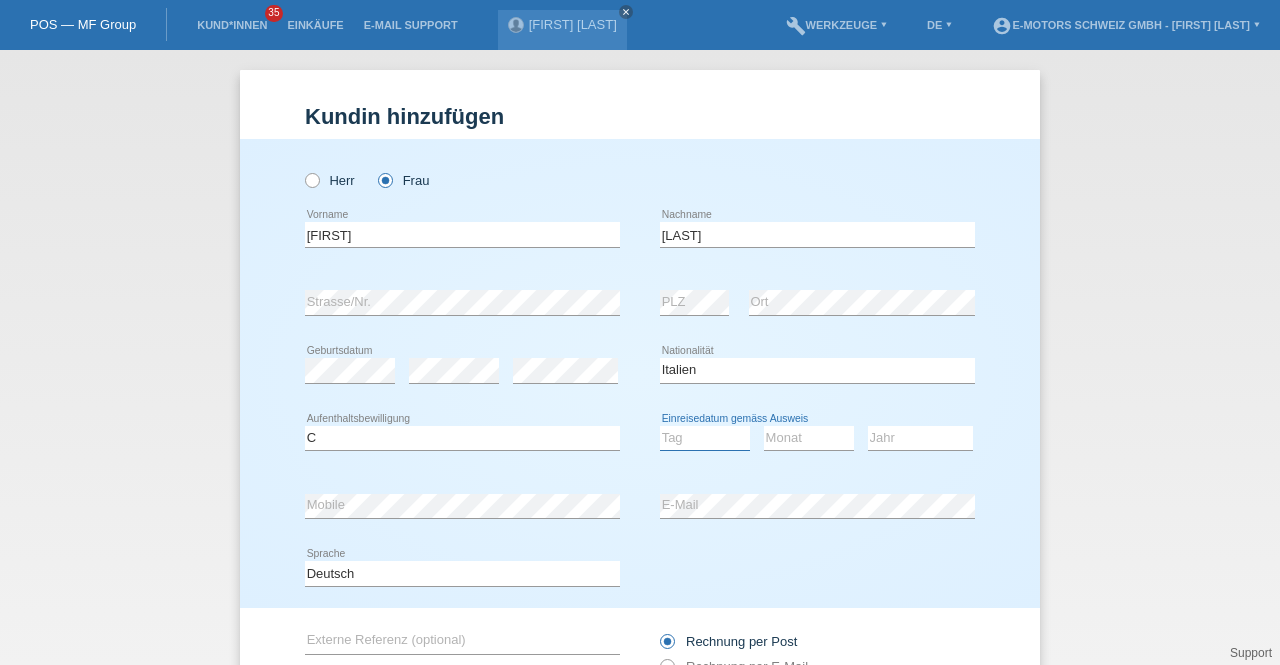 click on "Tag
01
02
03
04
05
06
07
08
09
10 11" at bounding box center (705, 438) 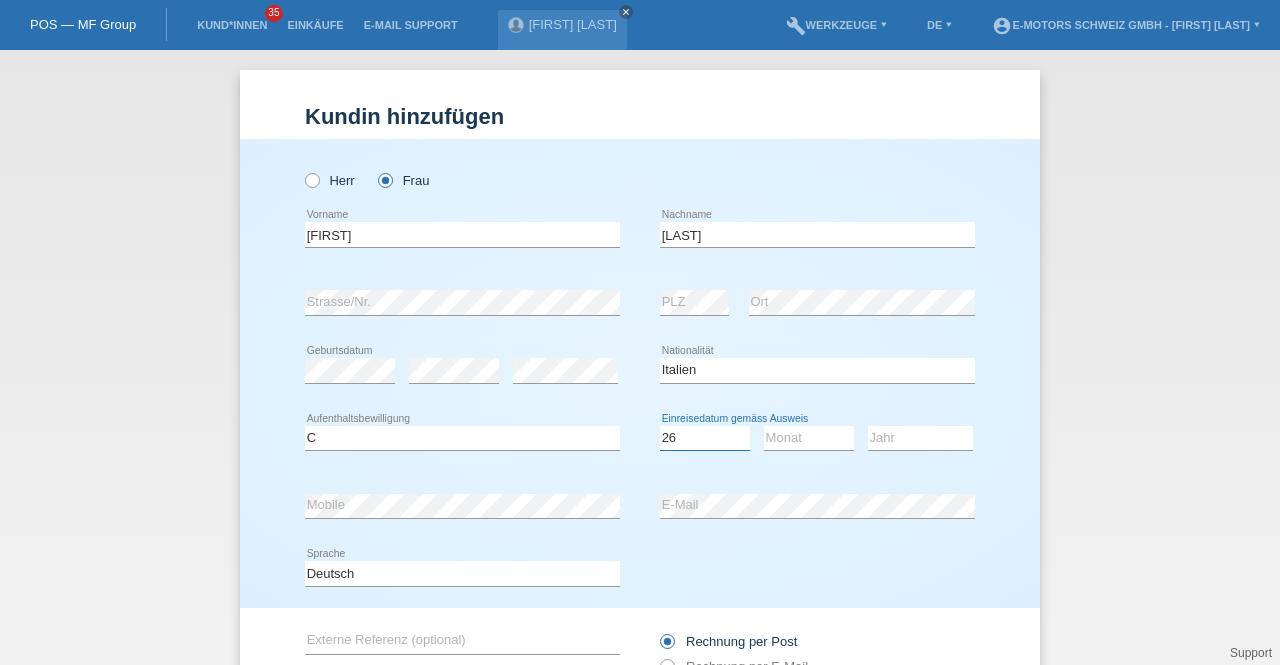 click on "Tag
01
02
03
04
05
06
07
08
09
10 11" at bounding box center (705, 438) 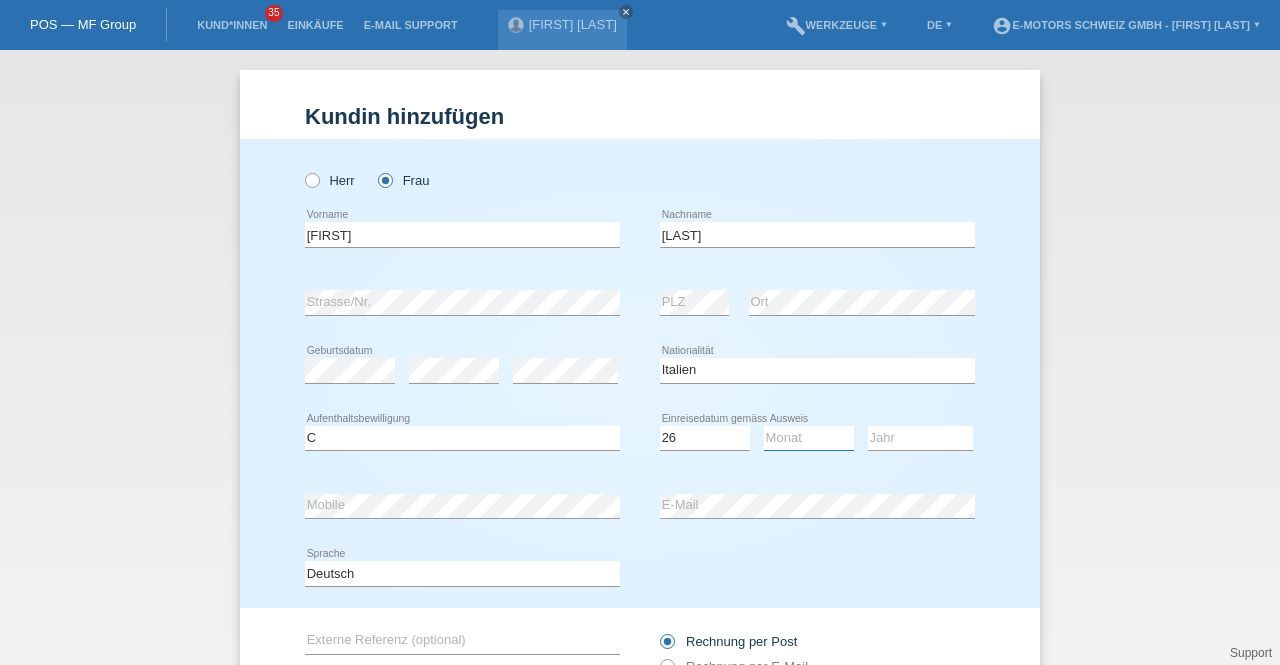 click on "Monat
01
02
03
04
05
06
07
08
09
10 11" at bounding box center [809, 438] 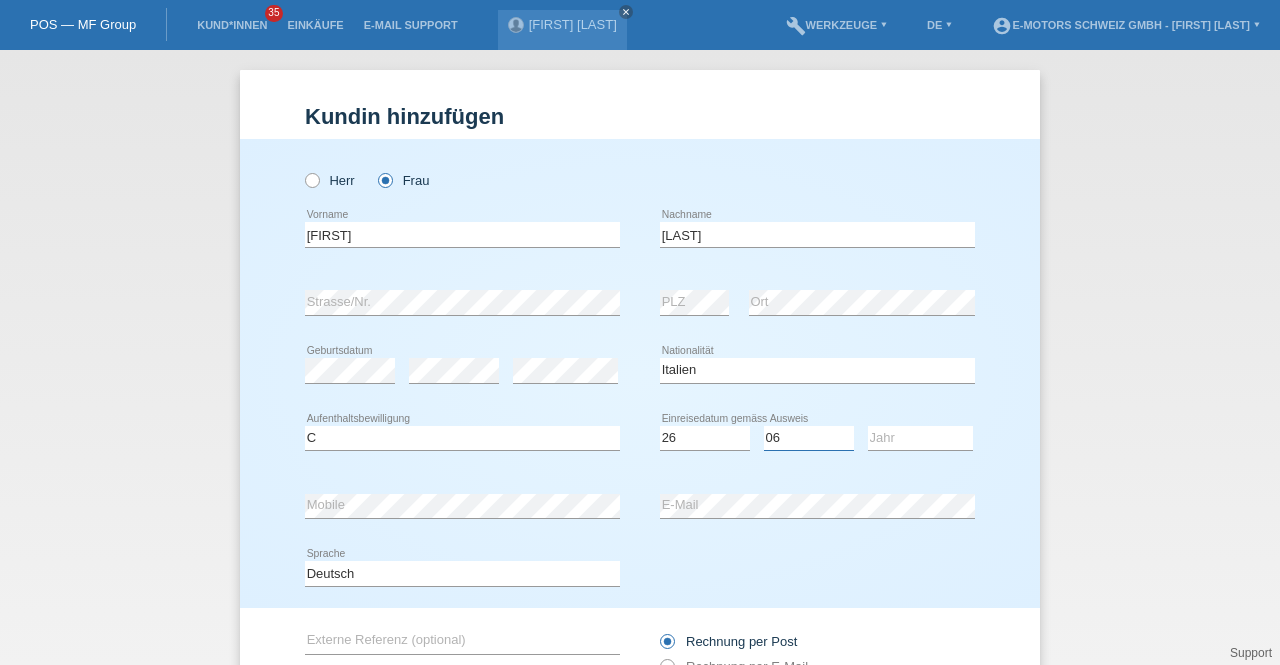 click on "Monat
01
02
03
04
05
06
07
08
09
10 11" at bounding box center (809, 438) 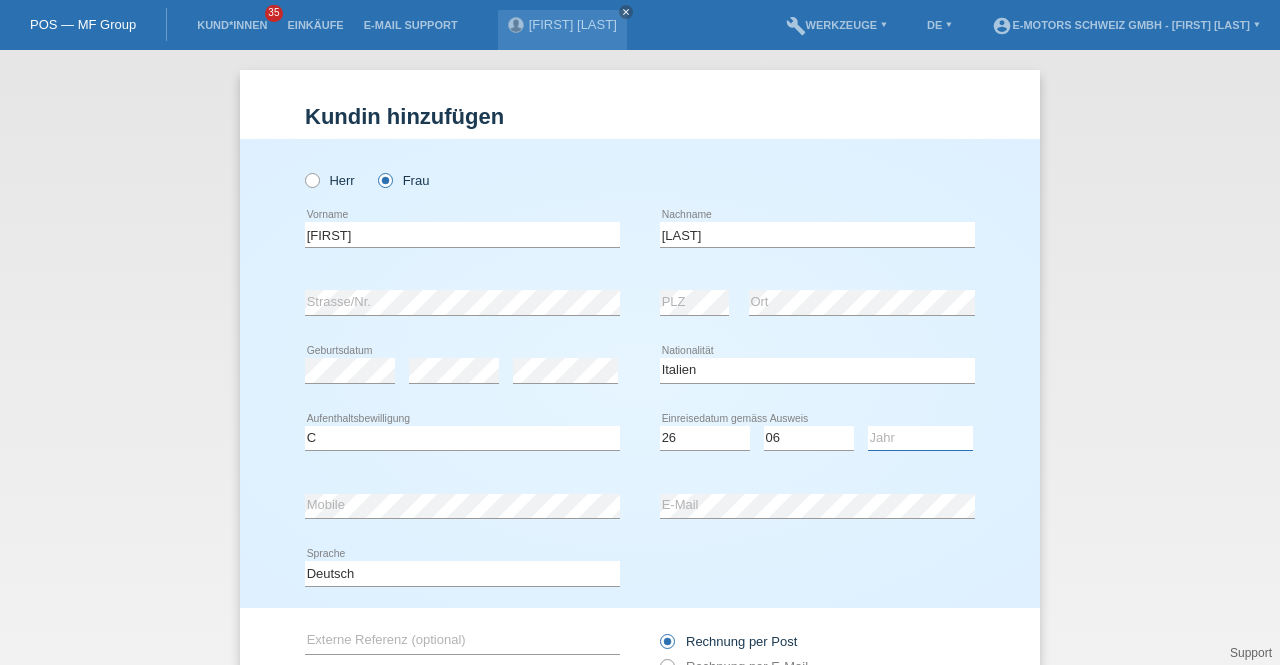click on "Jahr
2025
2024
2023
2022
2021
2020
2019
2018
2017 2016 2015 2014 2013 2012 2011 2010 2009 2008 2007 2006 2005 2004 2003 2002 2001" at bounding box center [920, 438] 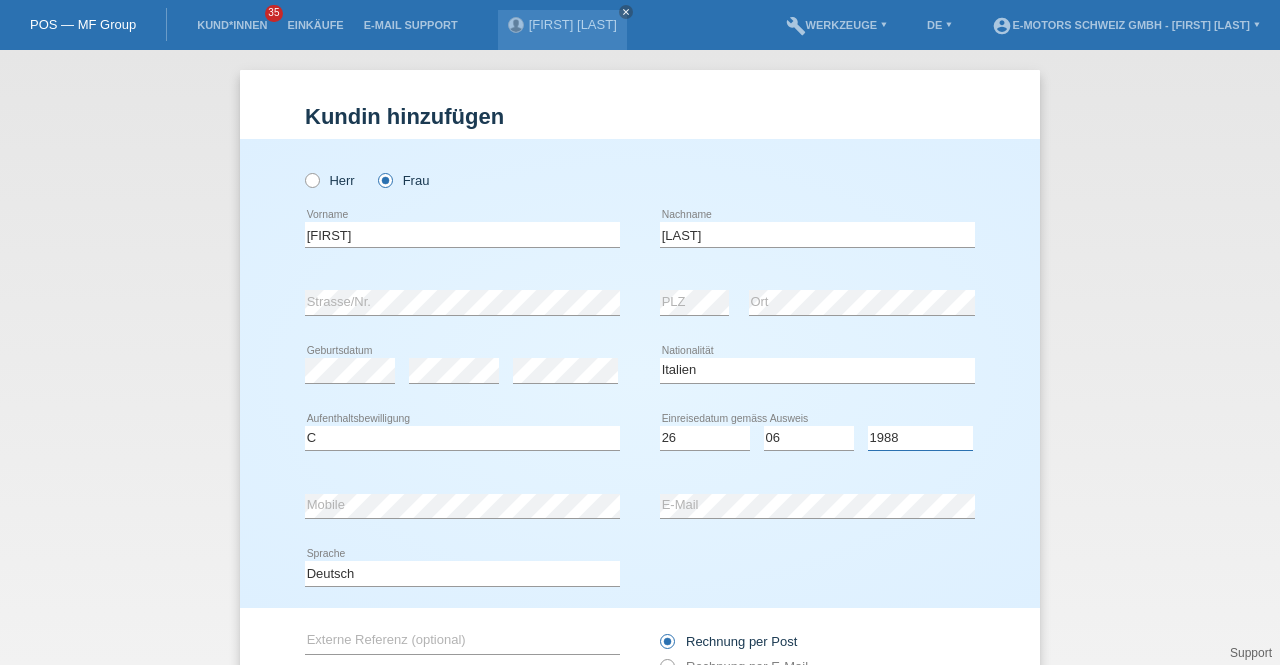 click on "Jahr
2025
2024
2023
2022
2021
2020
2019
2018
2017 2016 2015 2014 2013 2012 2011 2010 2009 2008 2007 2006 2005 2004 2003 2002 2001" at bounding box center (920, 438) 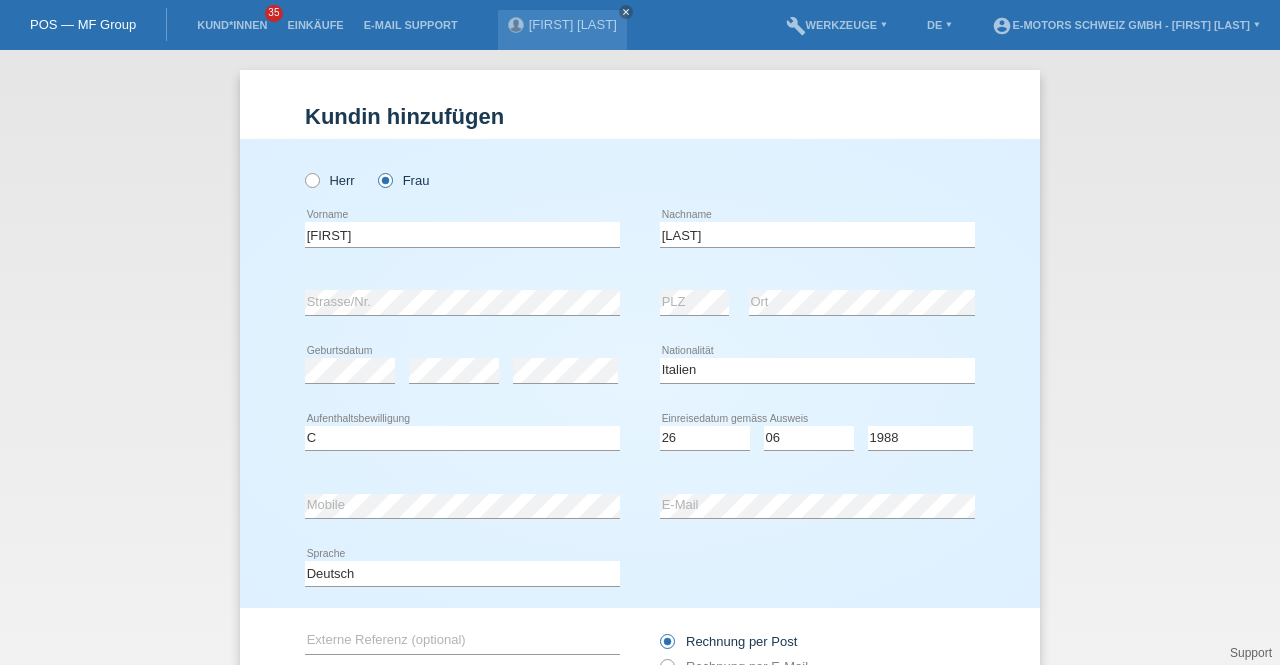 click on "Bitte auswählen...
Schweiz
Deutschland
Liechtenstein
Österreich
------------
Afghanistan
Ägypten
Åland
Albanien
Algerien Andorra Angola" at bounding box center [817, 371] 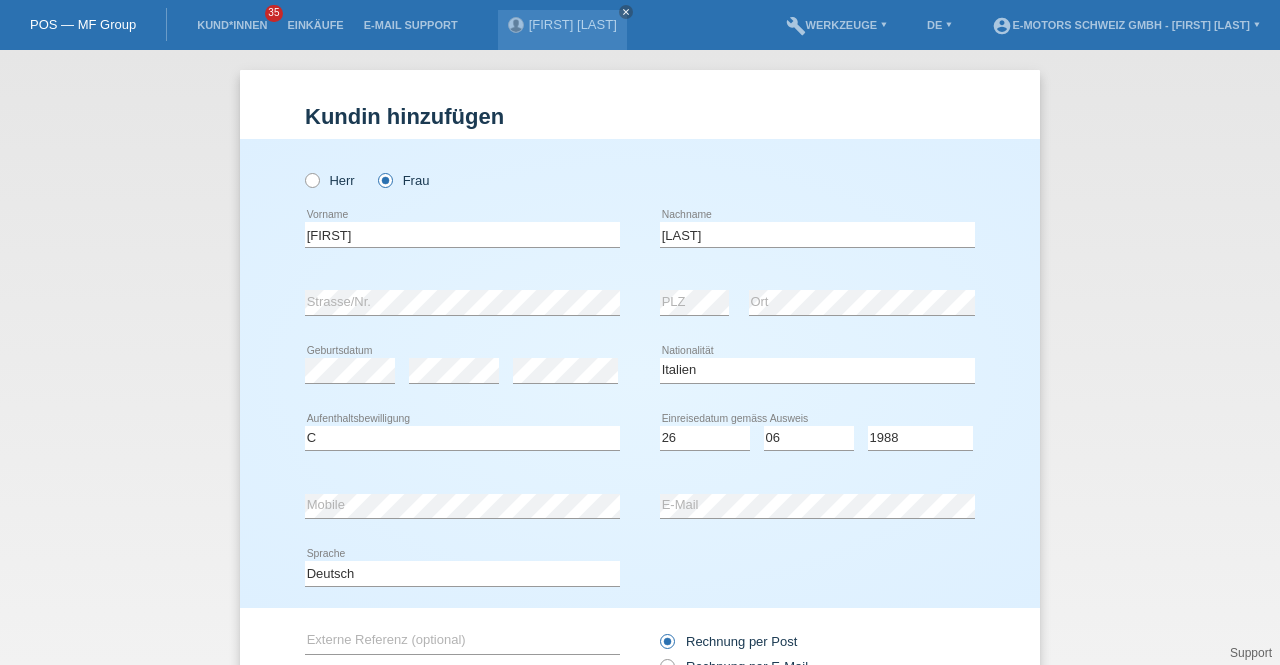 click on "Bitte auswählen...
Schweiz
Deutschland
Liechtenstein
Österreich
------------
Afghanistan
Ägypten
Åland
Albanien
Algerien Andorra Angola" at bounding box center (817, 371) 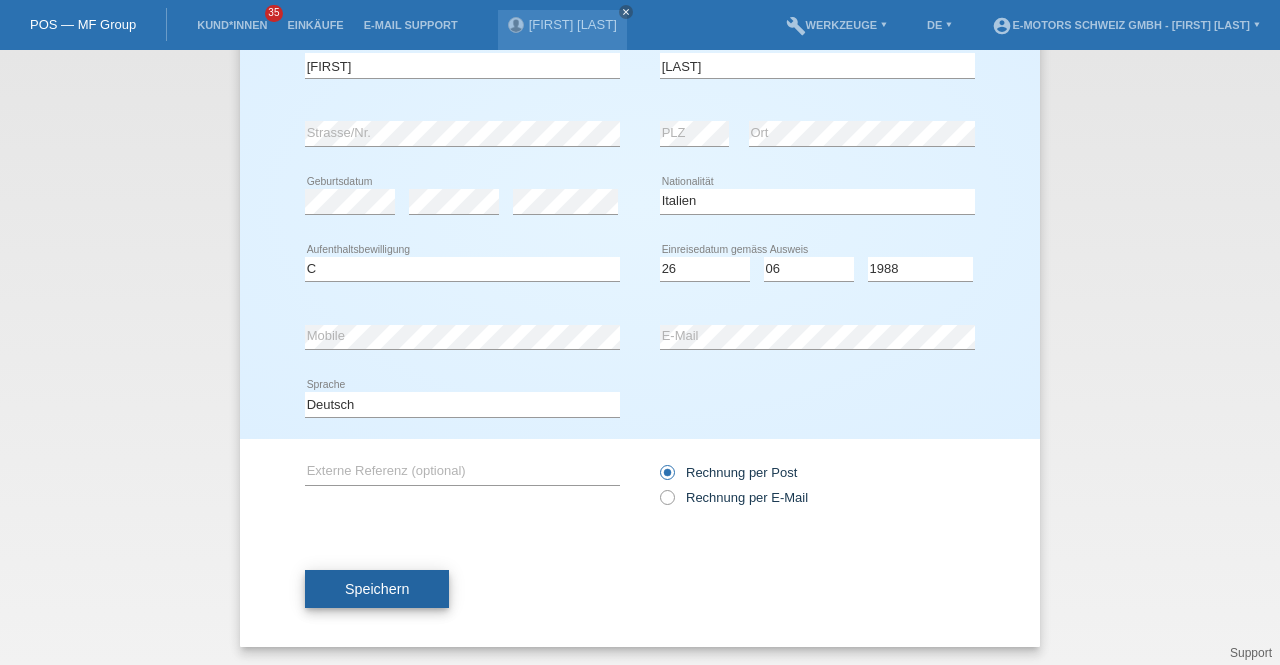 click on "Speichern" at bounding box center [377, 589] 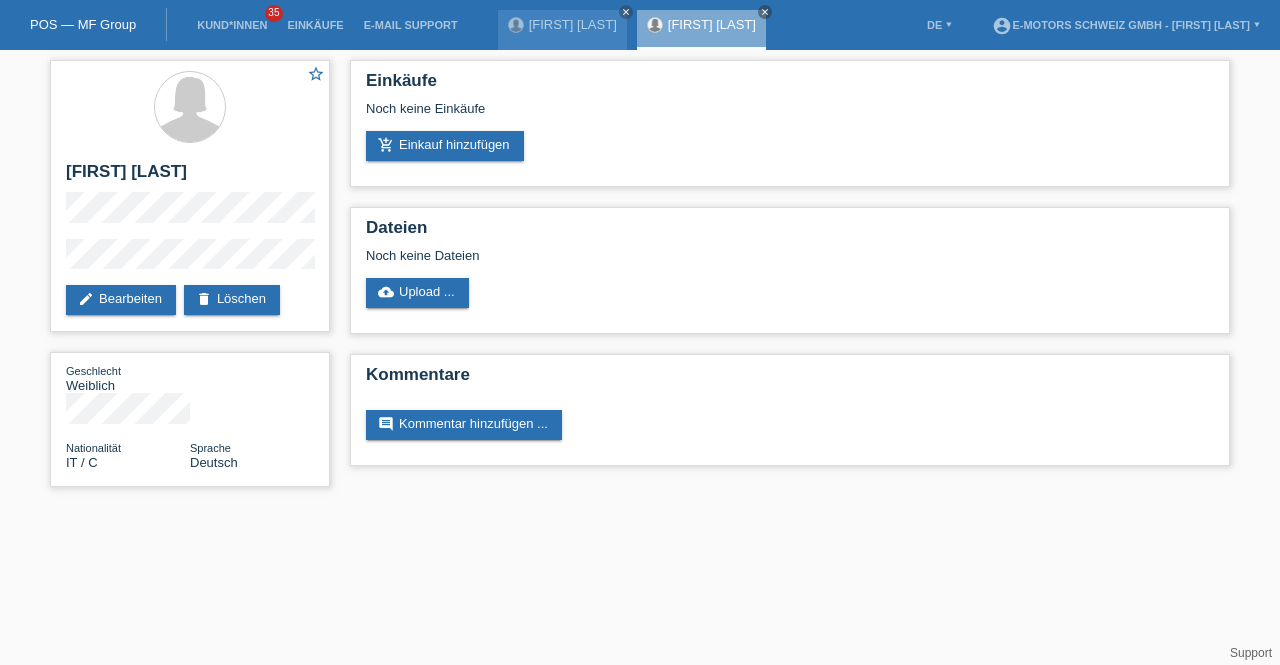 scroll, scrollTop: 0, scrollLeft: 0, axis: both 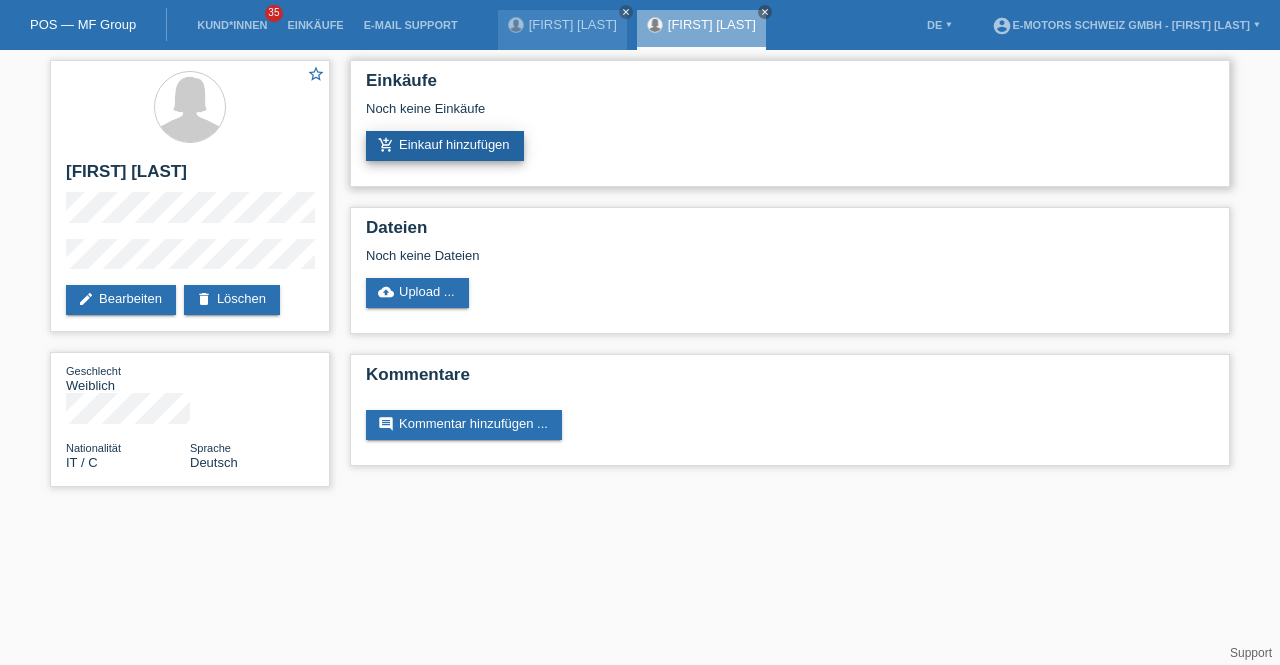 click on "add_shopping_cart  Einkauf hinzufügen" at bounding box center [445, 146] 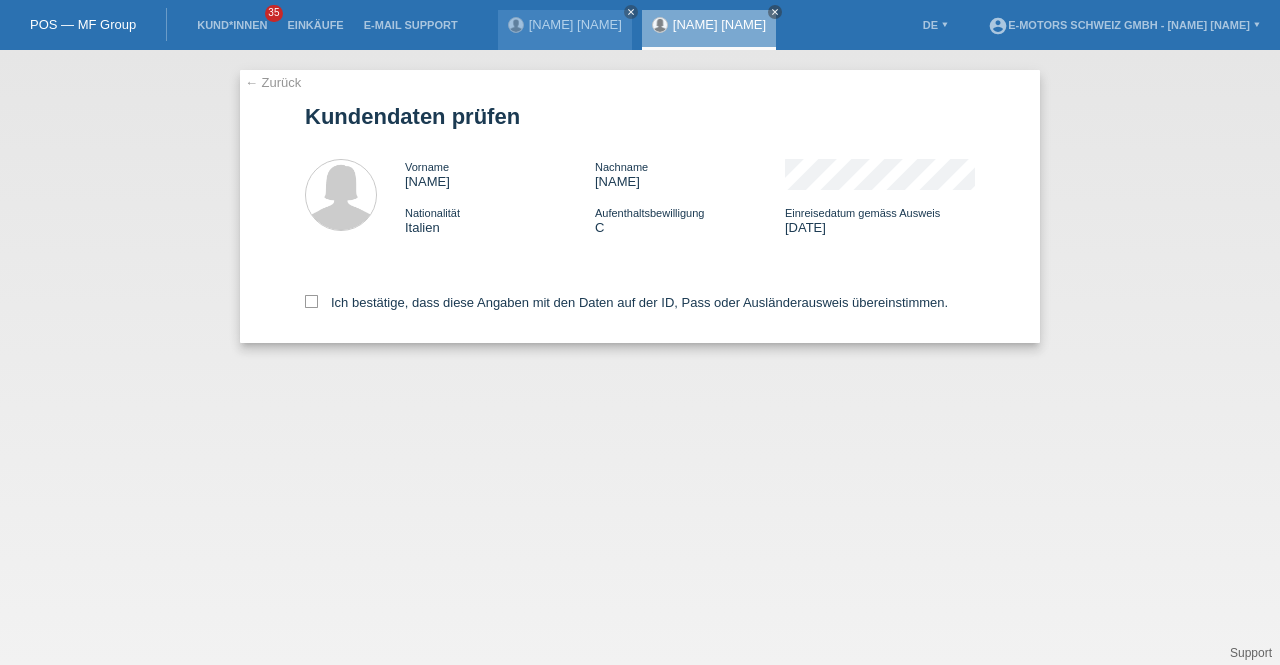 scroll, scrollTop: 0, scrollLeft: 0, axis: both 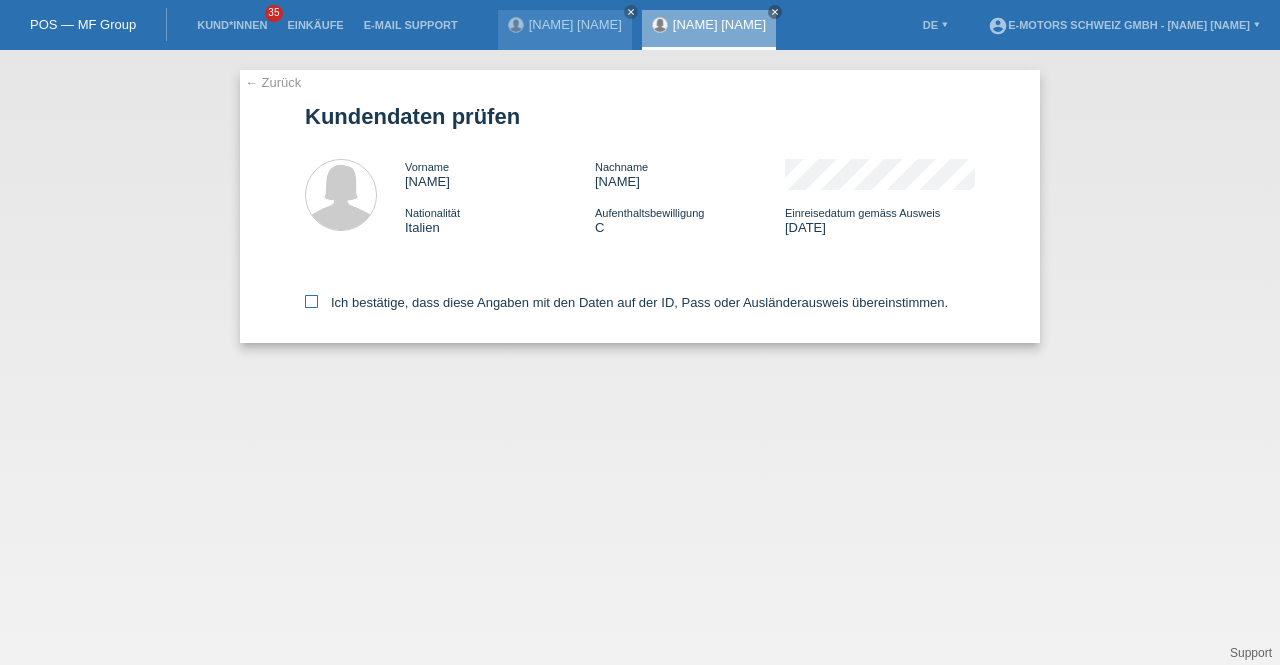 click on "Ich bestätige, dass diese Angaben mit den Daten auf der ID, Pass oder Ausländerausweis übereinstimmen." at bounding box center [626, 302] 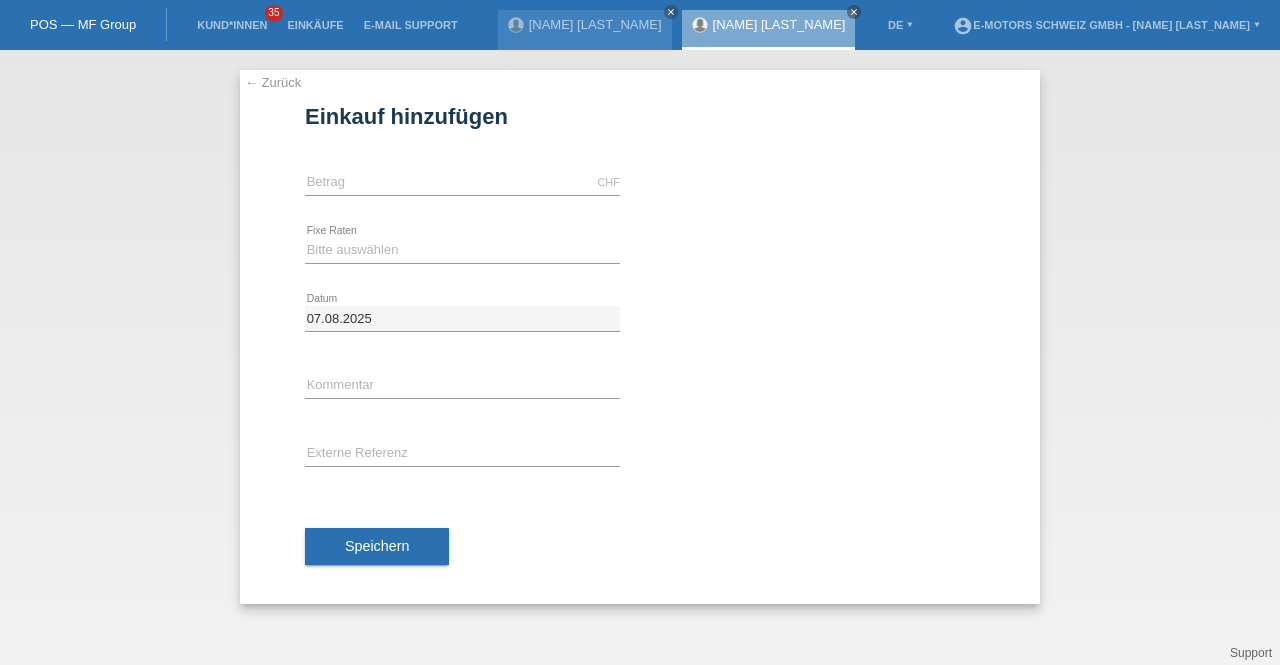scroll, scrollTop: 0, scrollLeft: 0, axis: both 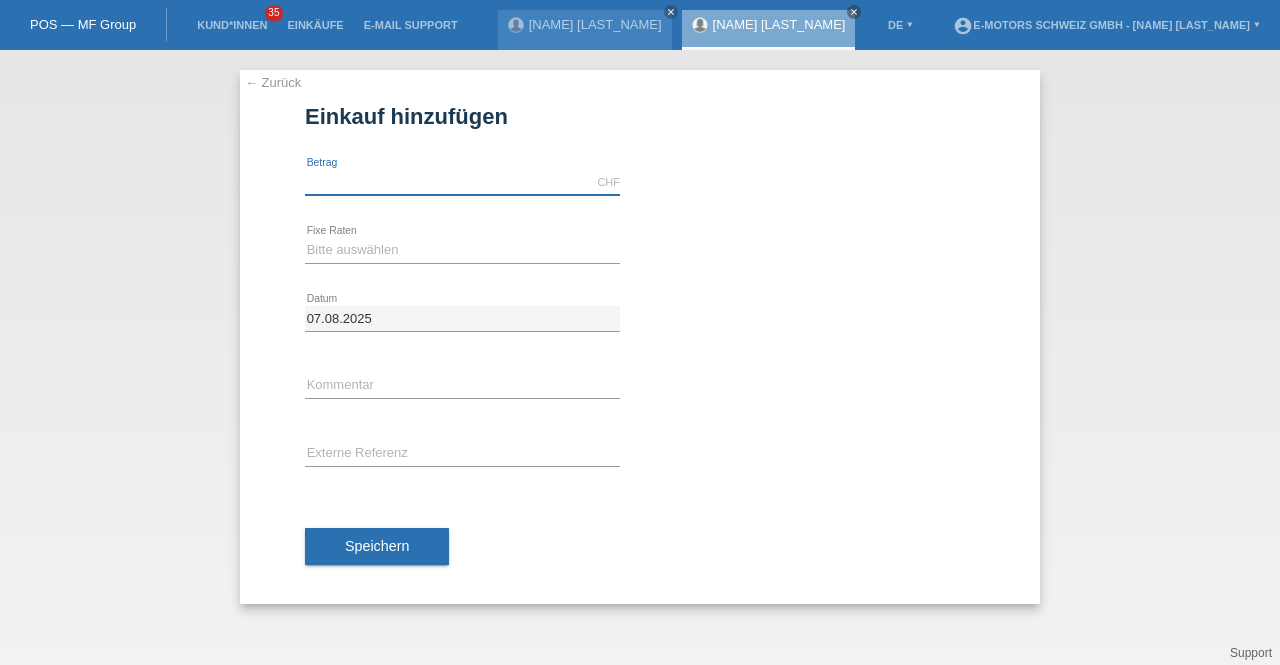 click at bounding box center (462, 182) 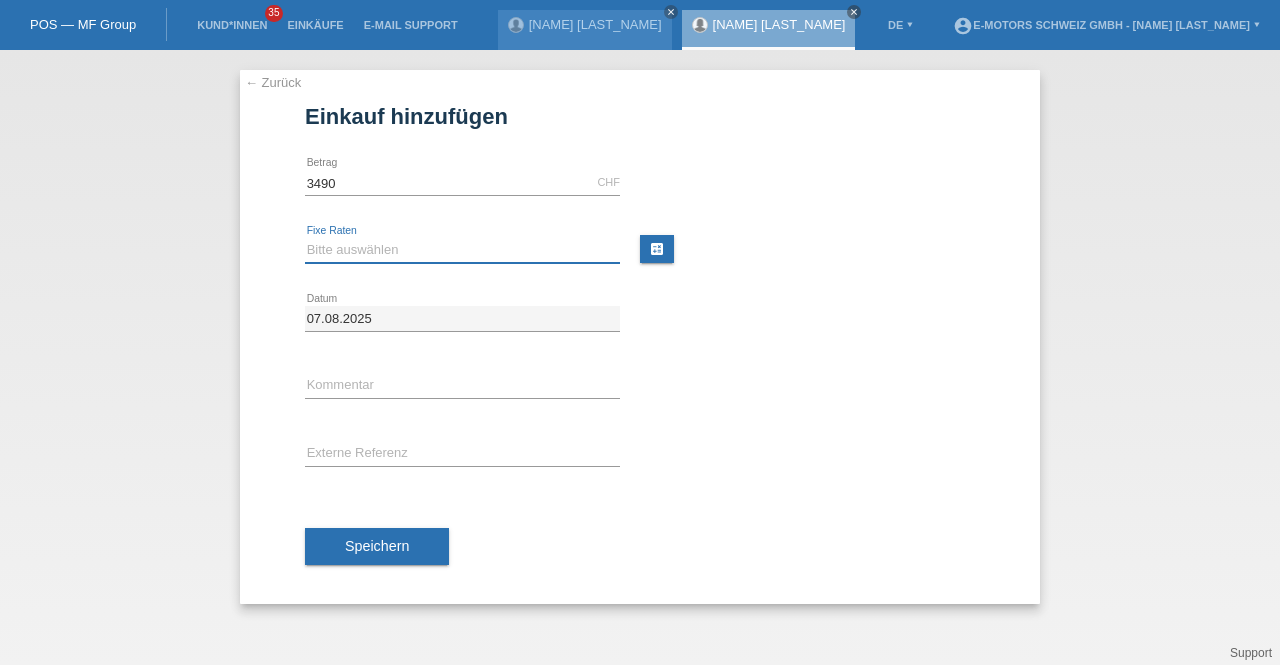 type on "3490.00" 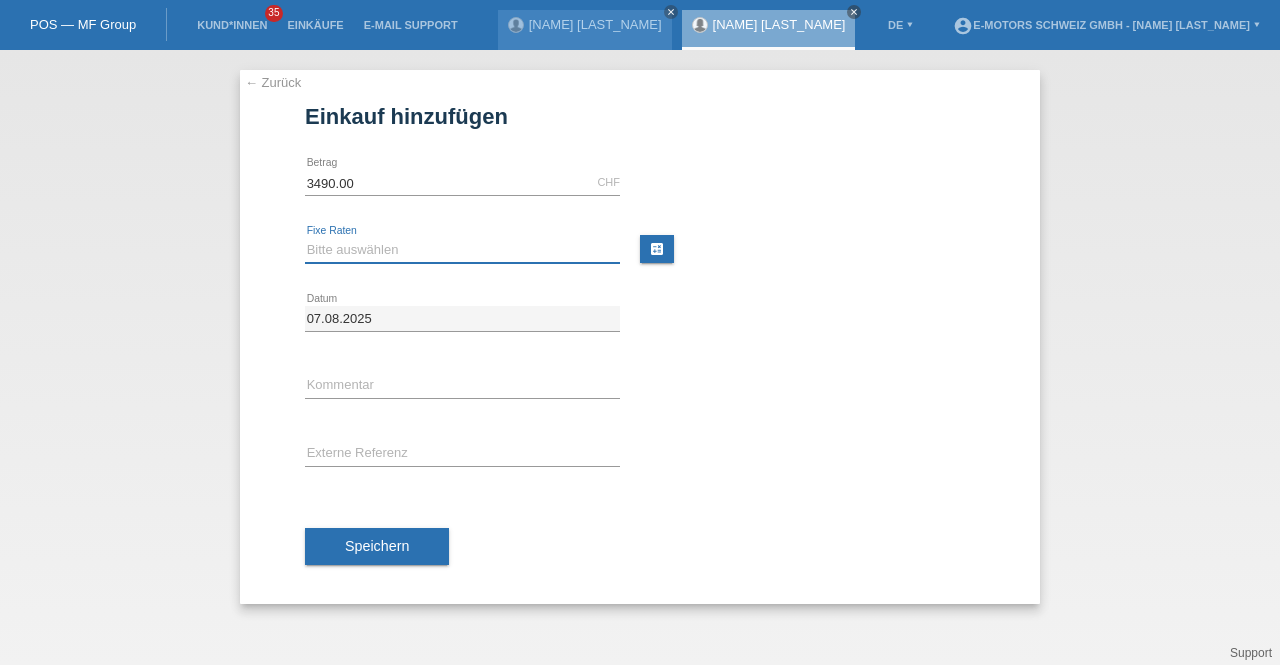 click on "Bitte auswählen
12 Raten
24 Raten
36 Raten
48 Raten" at bounding box center [462, 250] 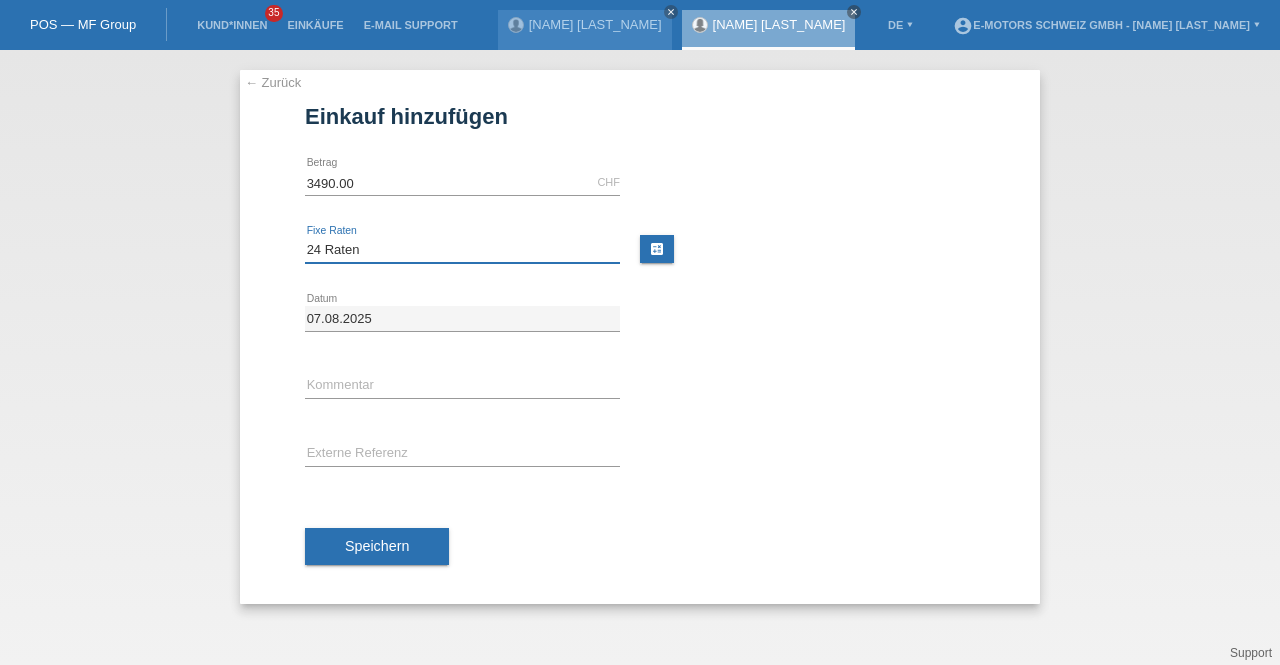 click on "Bitte auswählen
12 Raten
24 Raten
36 Raten
48 Raten" at bounding box center (462, 250) 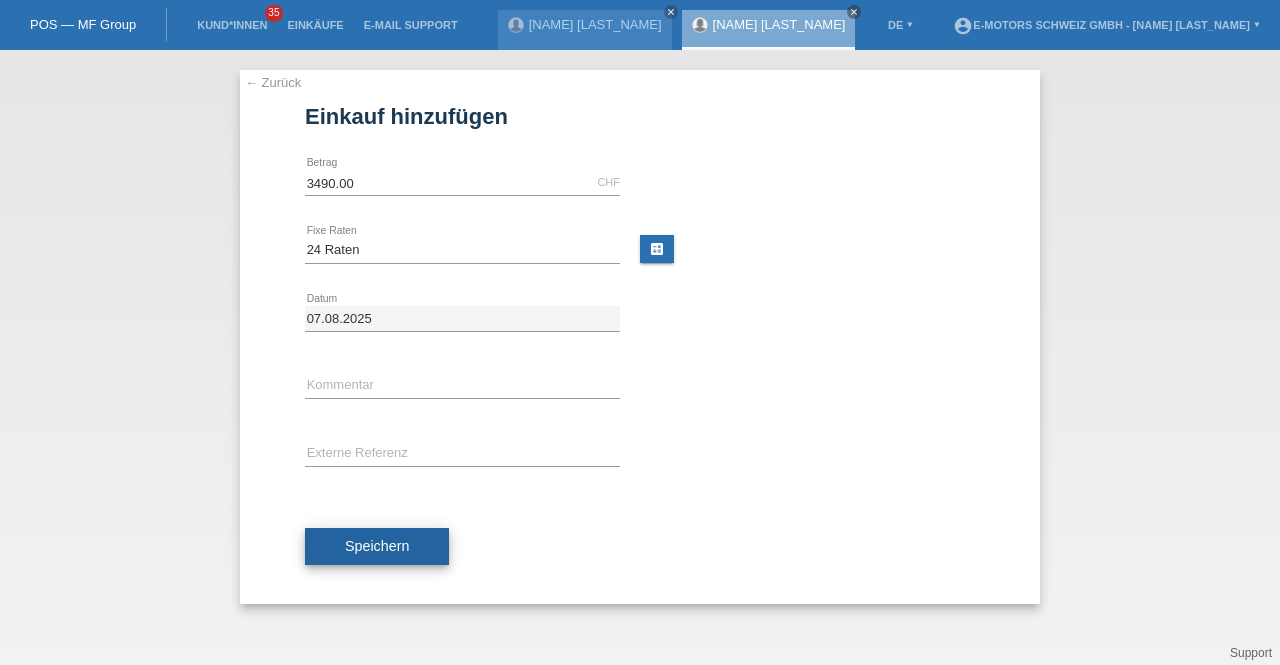 click on "Speichern" at bounding box center [377, 546] 